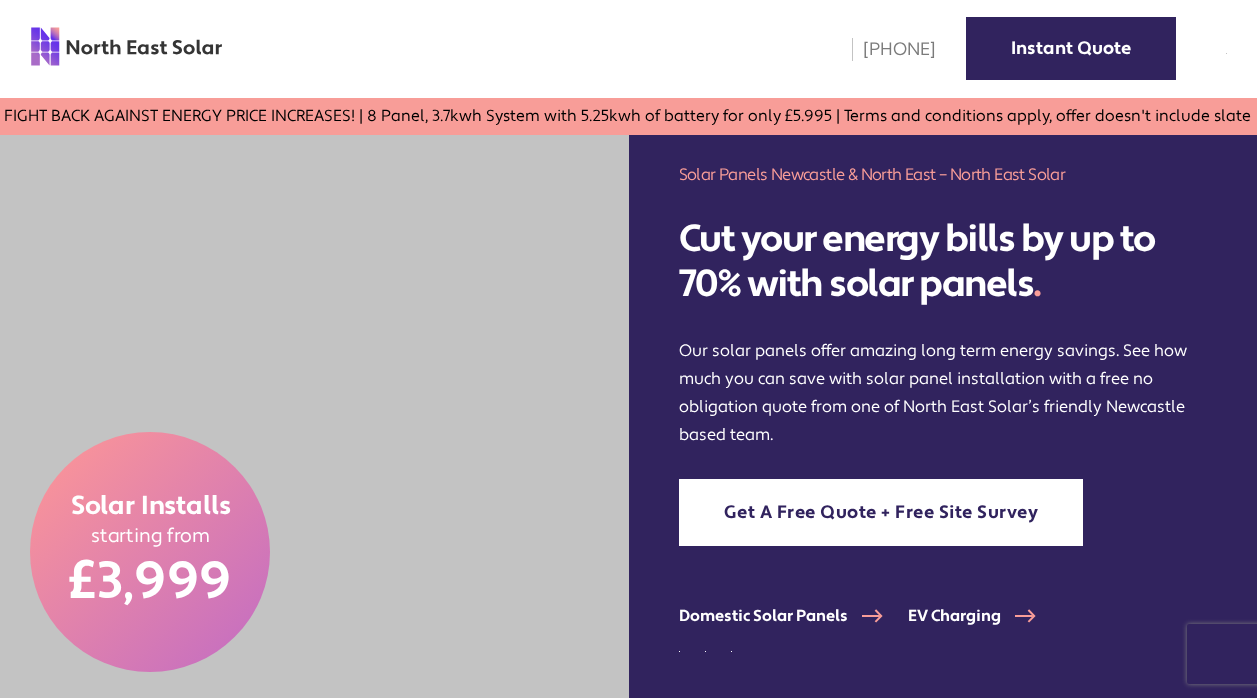 scroll, scrollTop: 13, scrollLeft: 0, axis: vertical 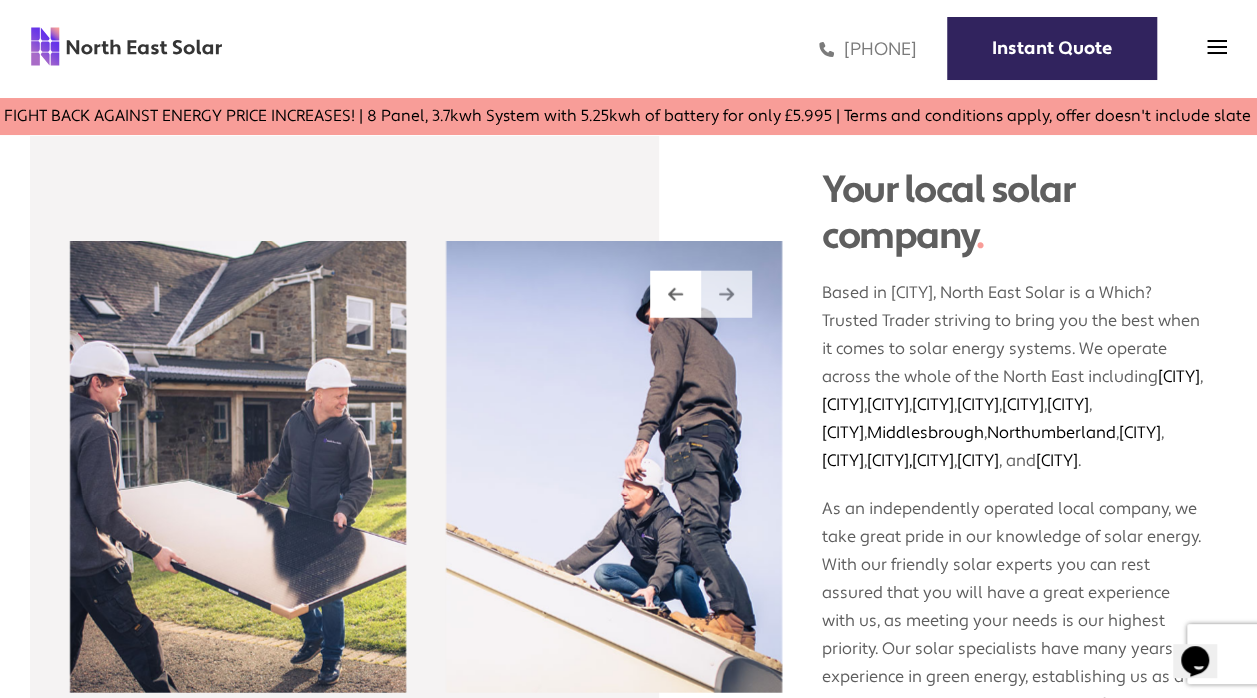 click at bounding box center (726, 294) 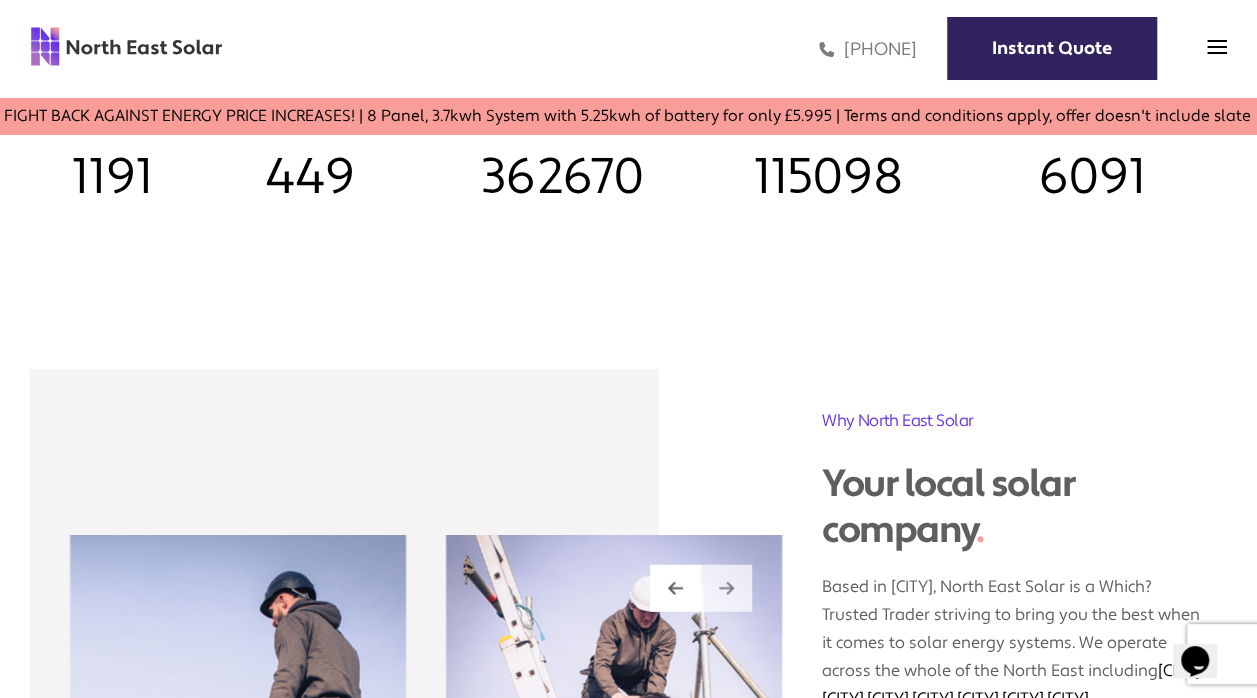 scroll, scrollTop: 2280, scrollLeft: 0, axis: vertical 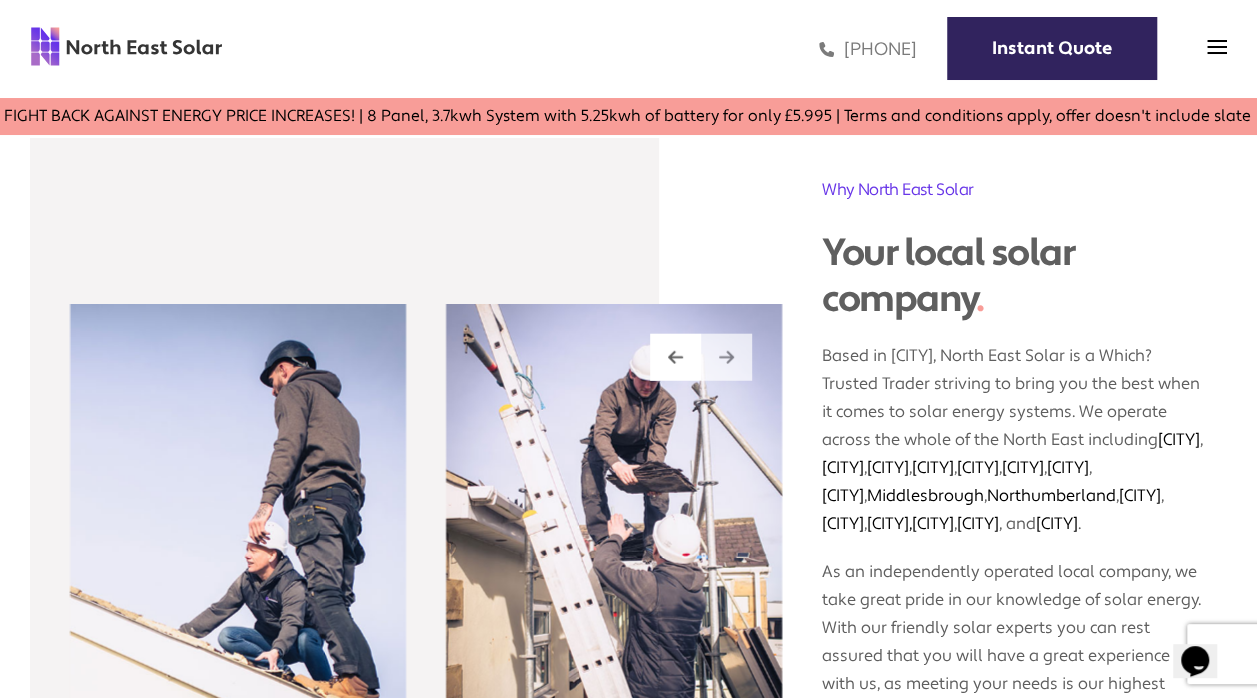 click at bounding box center (726, 357) 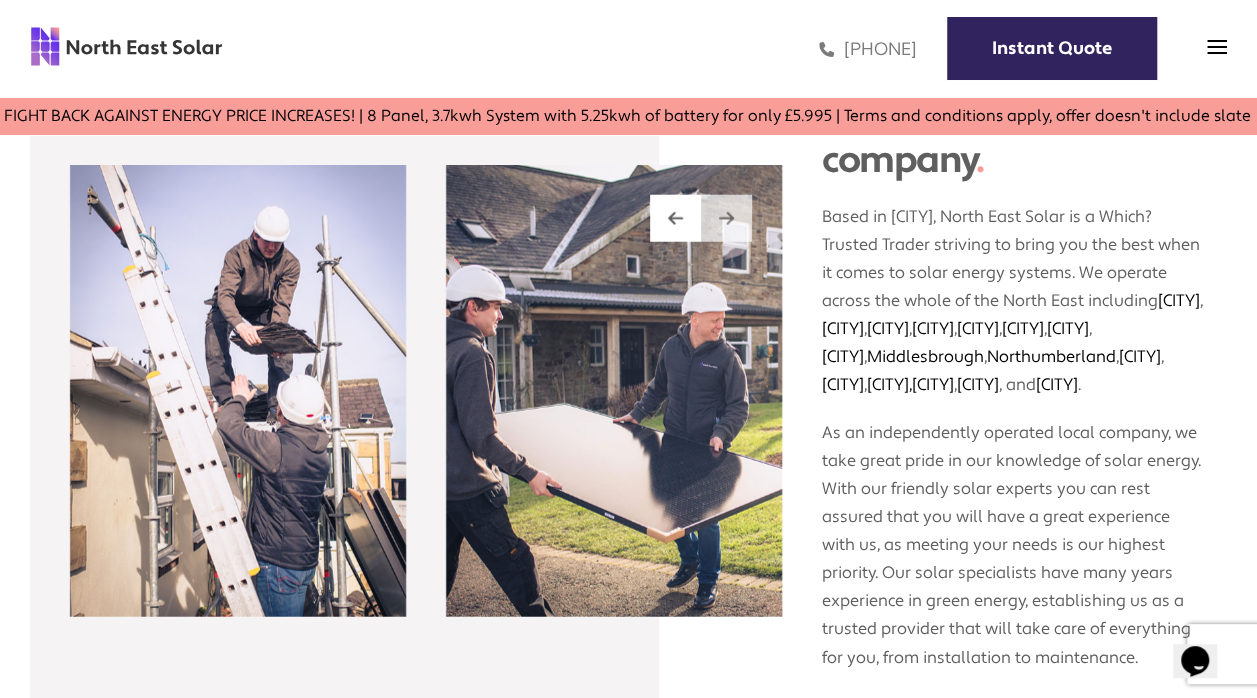 scroll, scrollTop: 2418, scrollLeft: 0, axis: vertical 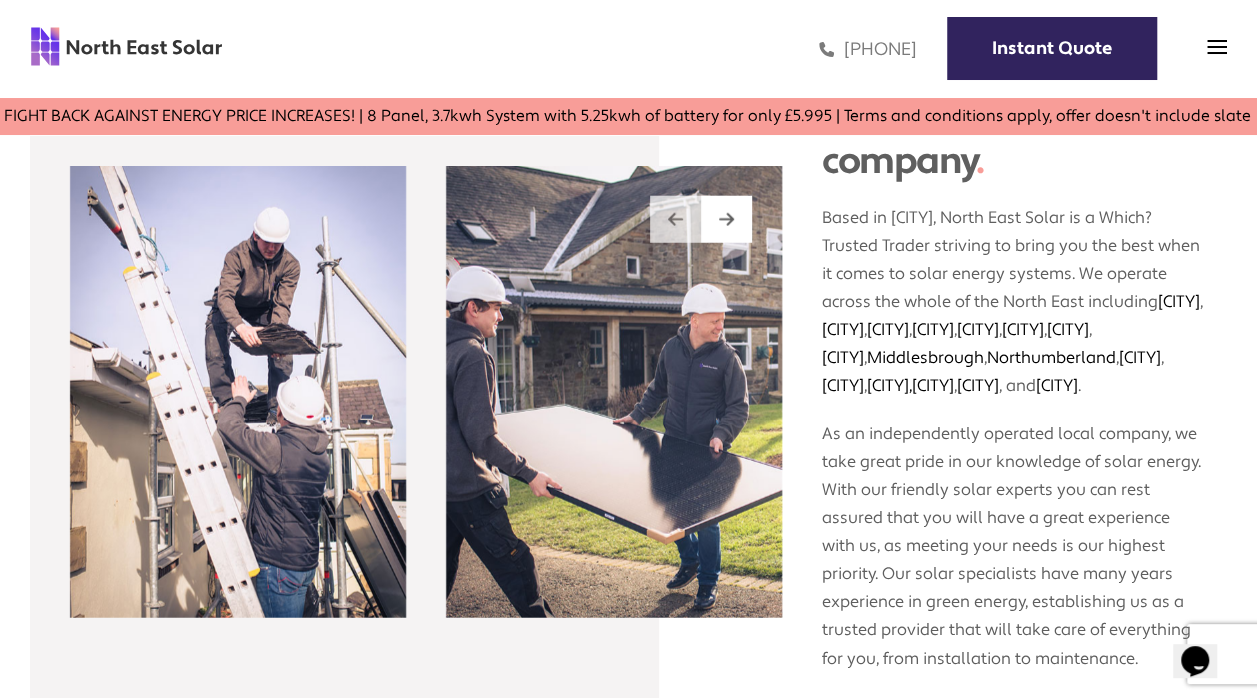 click at bounding box center (675, 219) 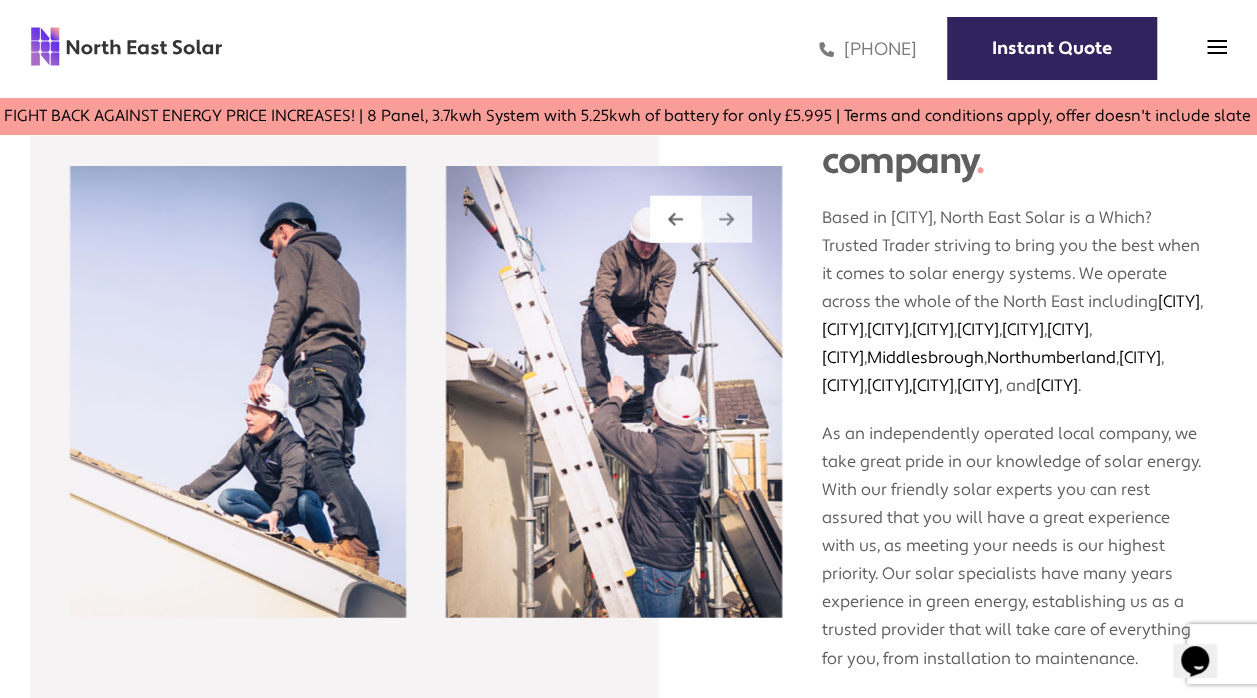 click at bounding box center [726, 219] 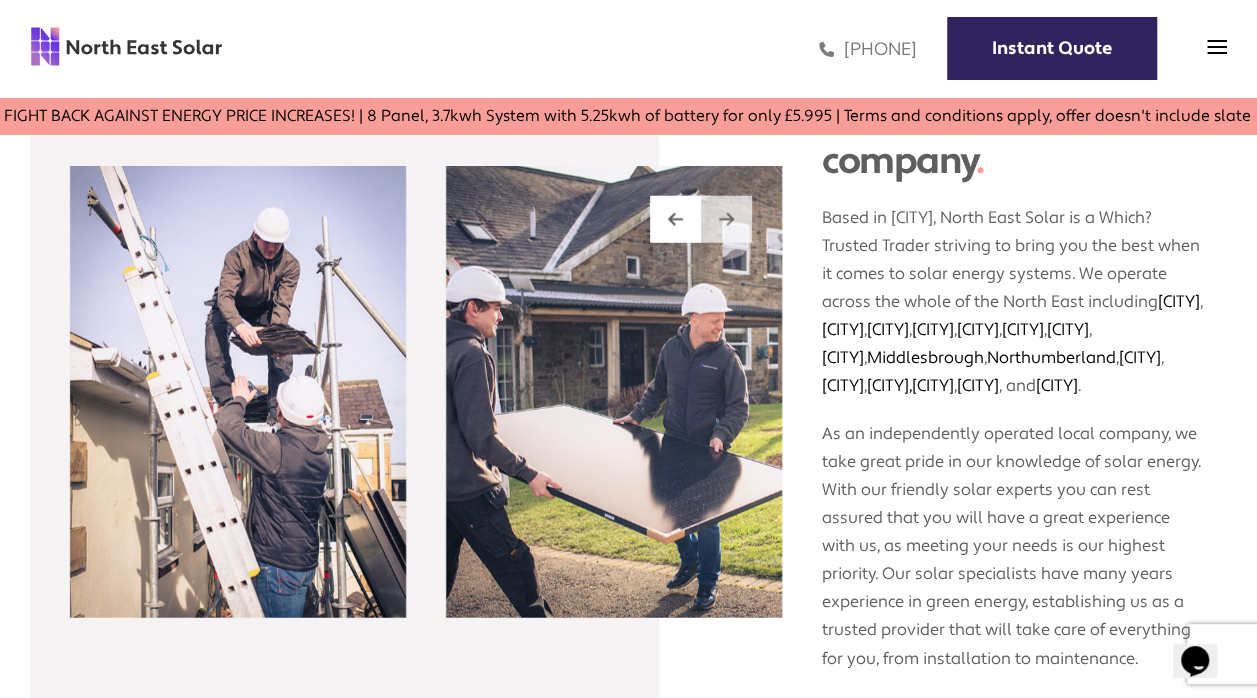 click at bounding box center [726, 219] 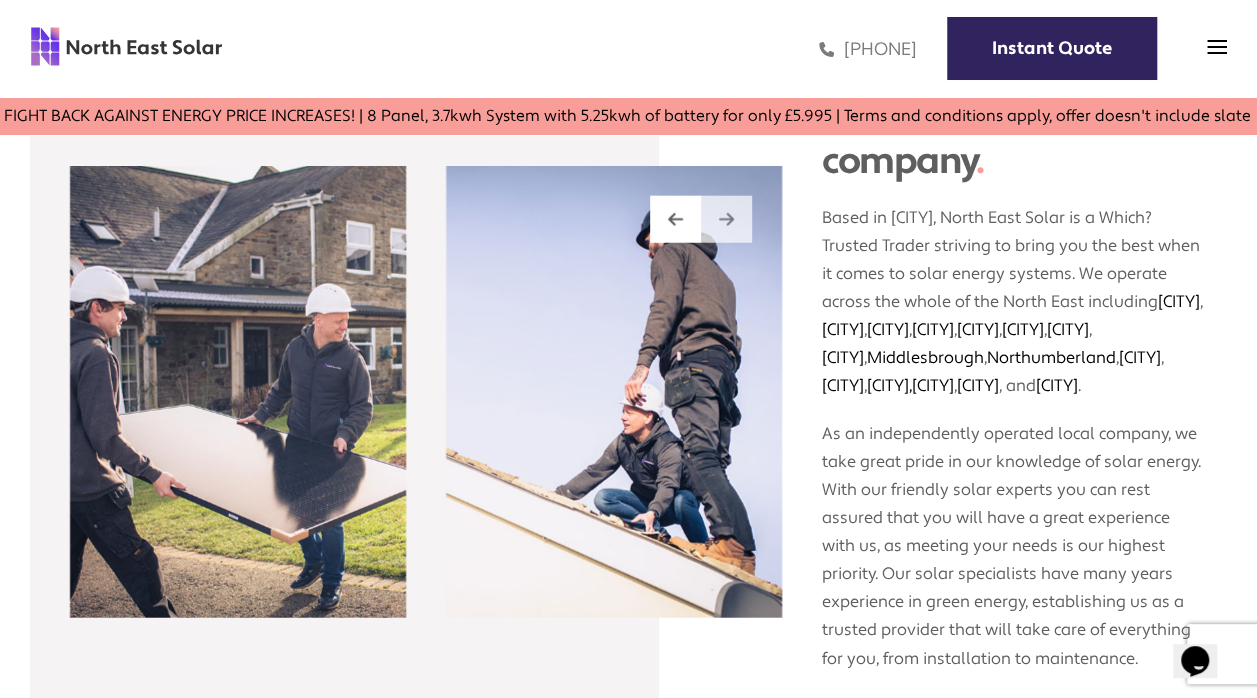 click at bounding box center (726, 219) 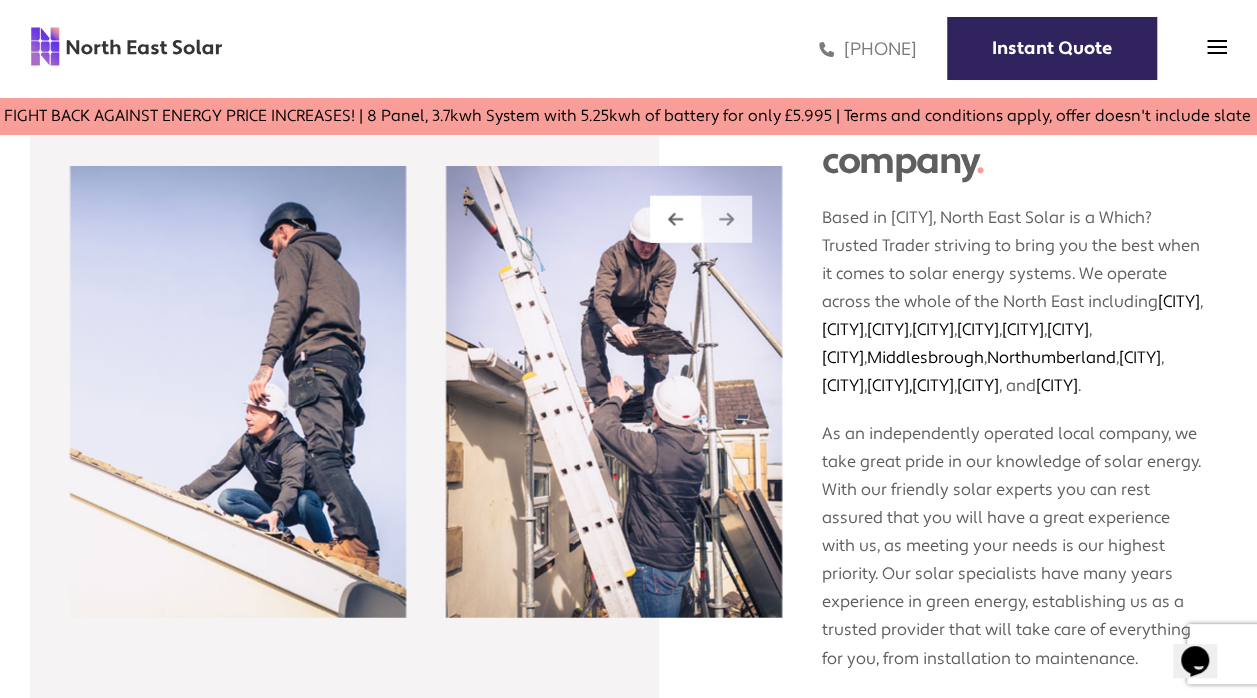 click at bounding box center [726, 219] 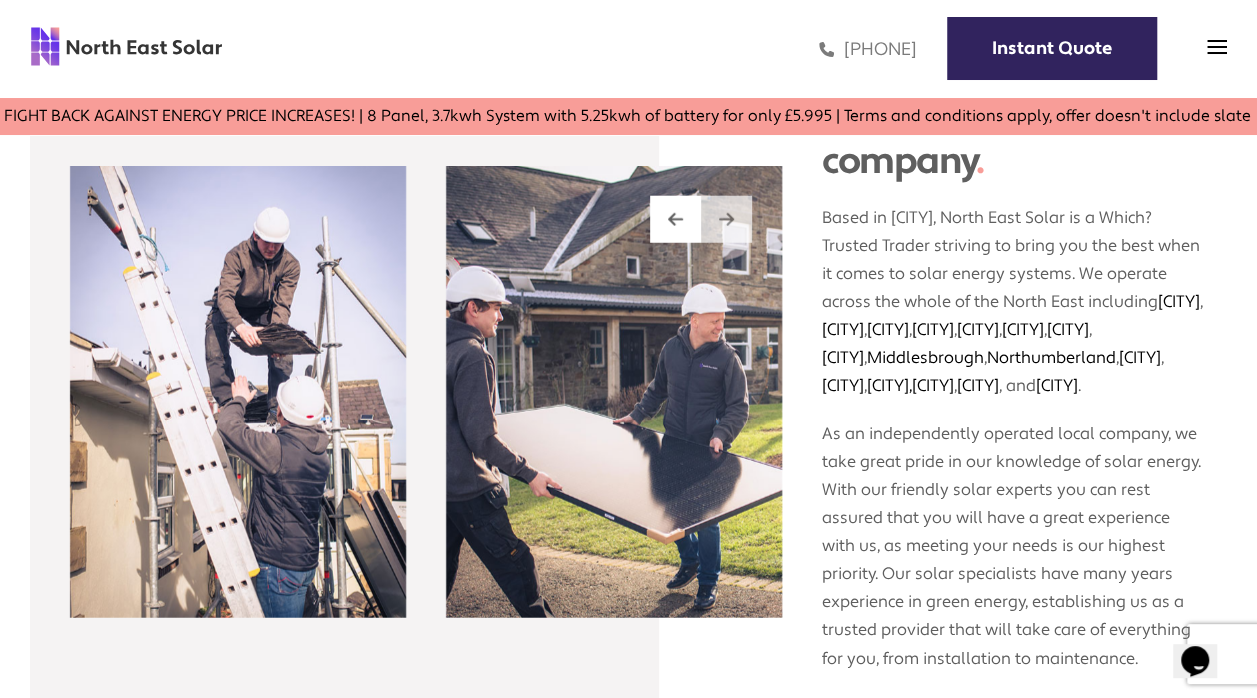 click at bounding box center (726, 219) 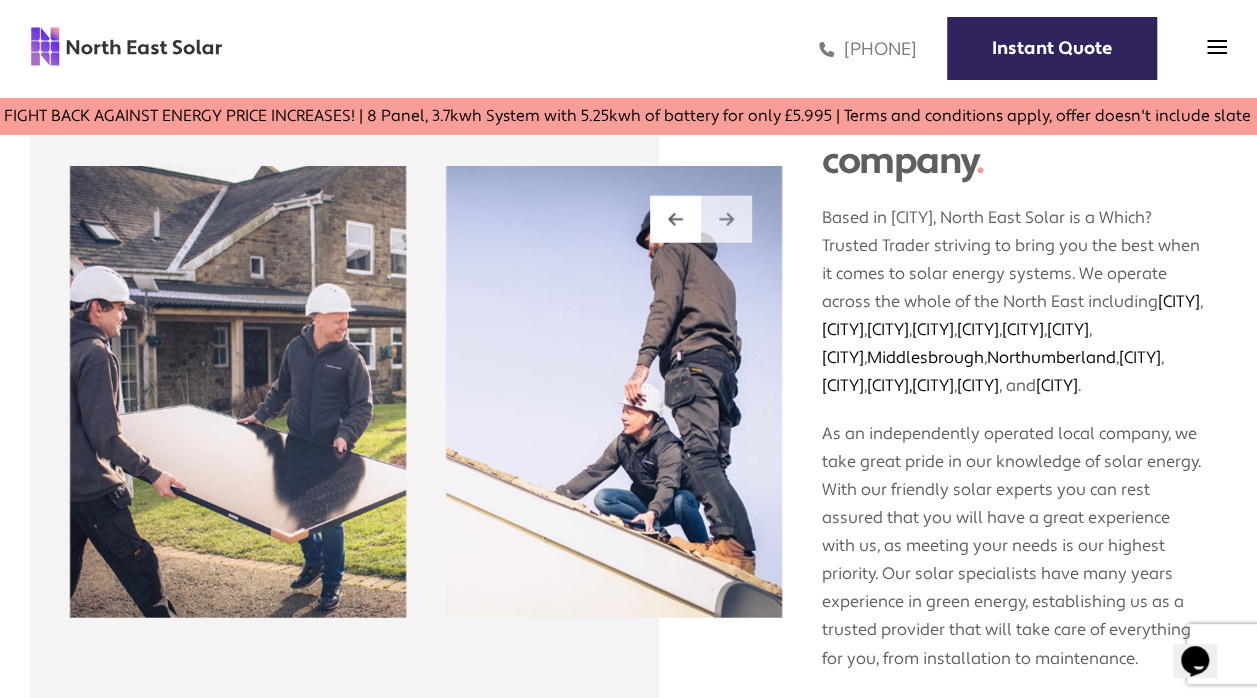 click at bounding box center (726, 219) 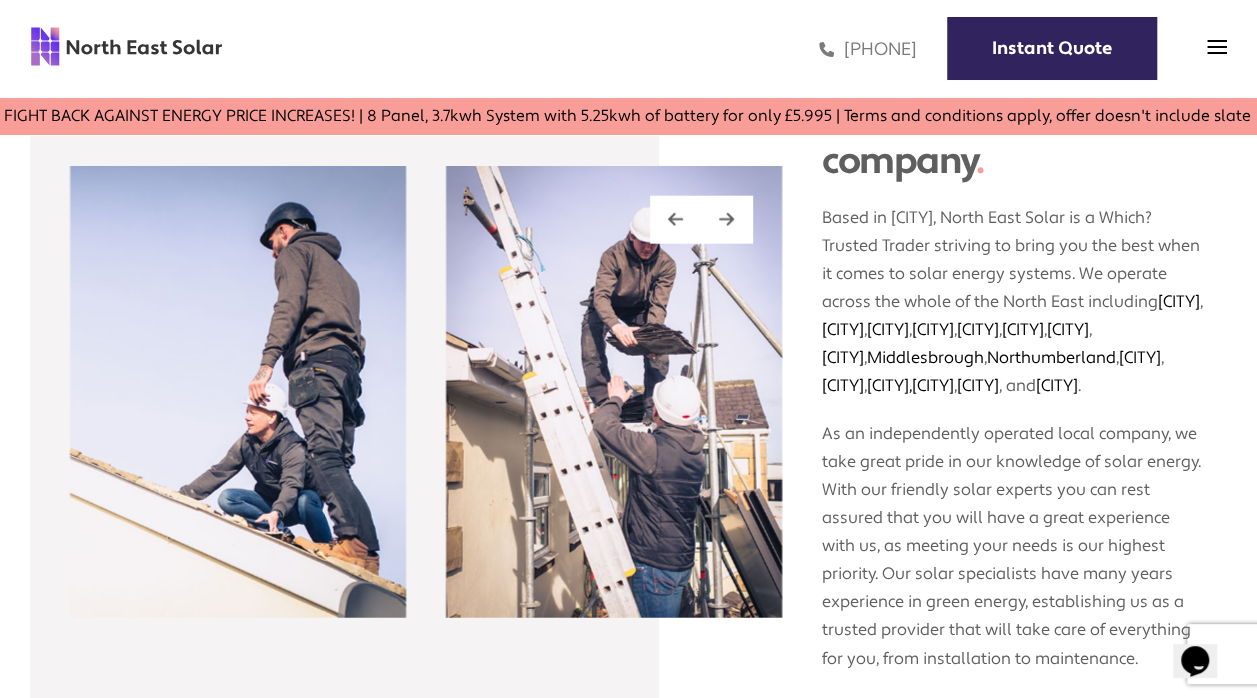 click at bounding box center (614, 392) 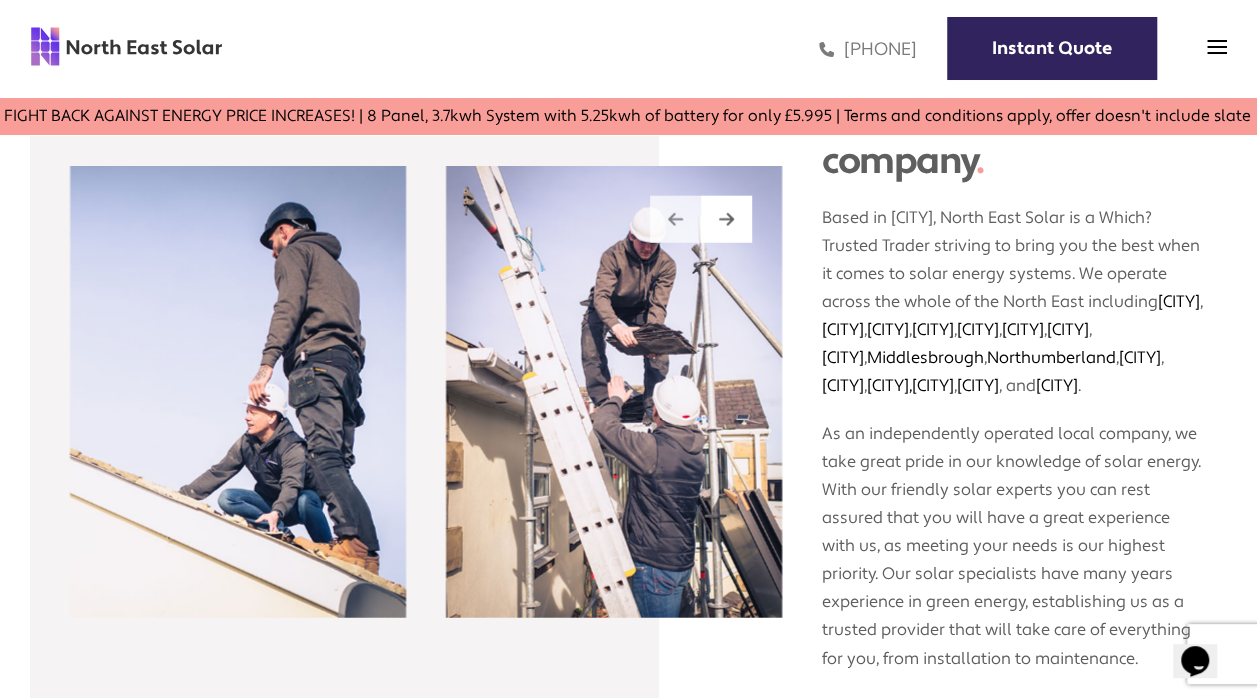 click at bounding box center (675, 219) 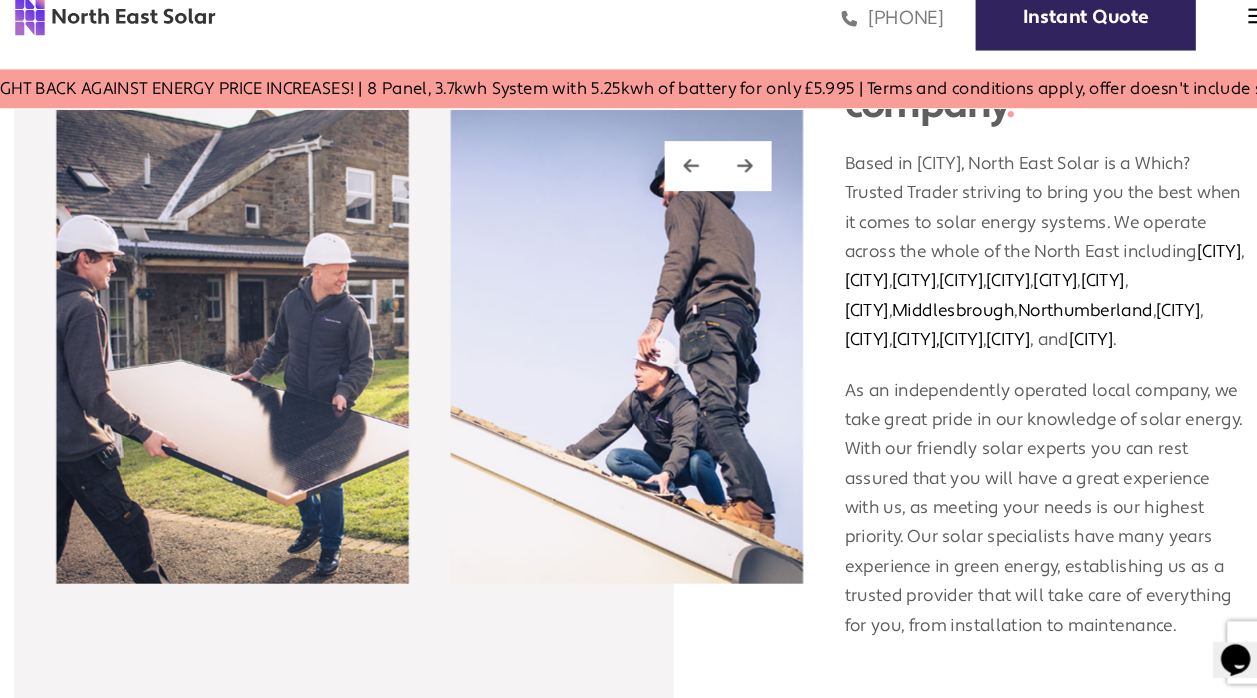 scroll, scrollTop: 2447, scrollLeft: 0, axis: vertical 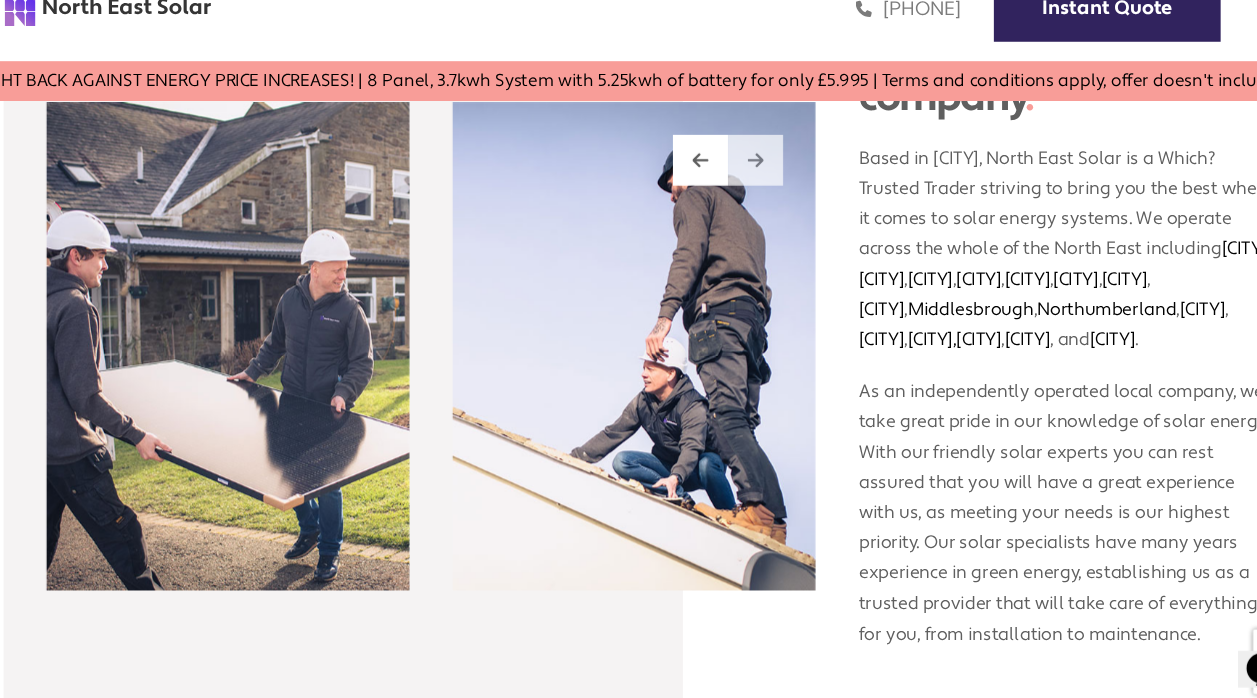 click at bounding box center (726, 189) 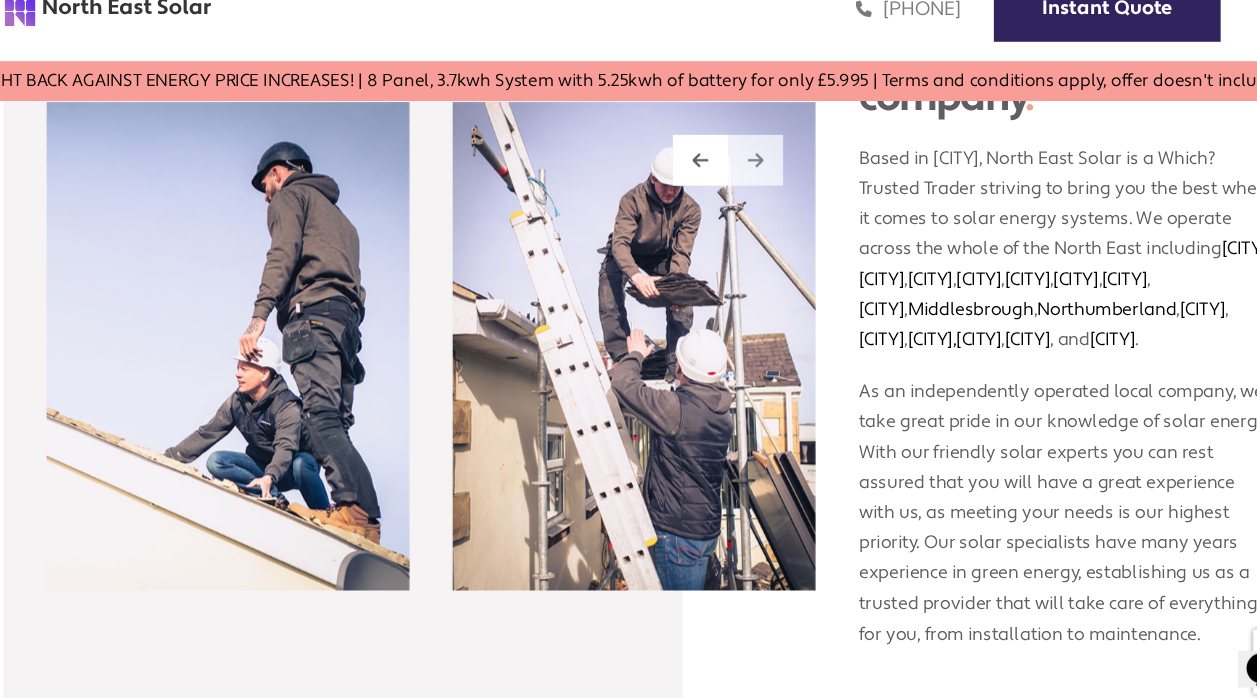 click at bounding box center (726, 189) 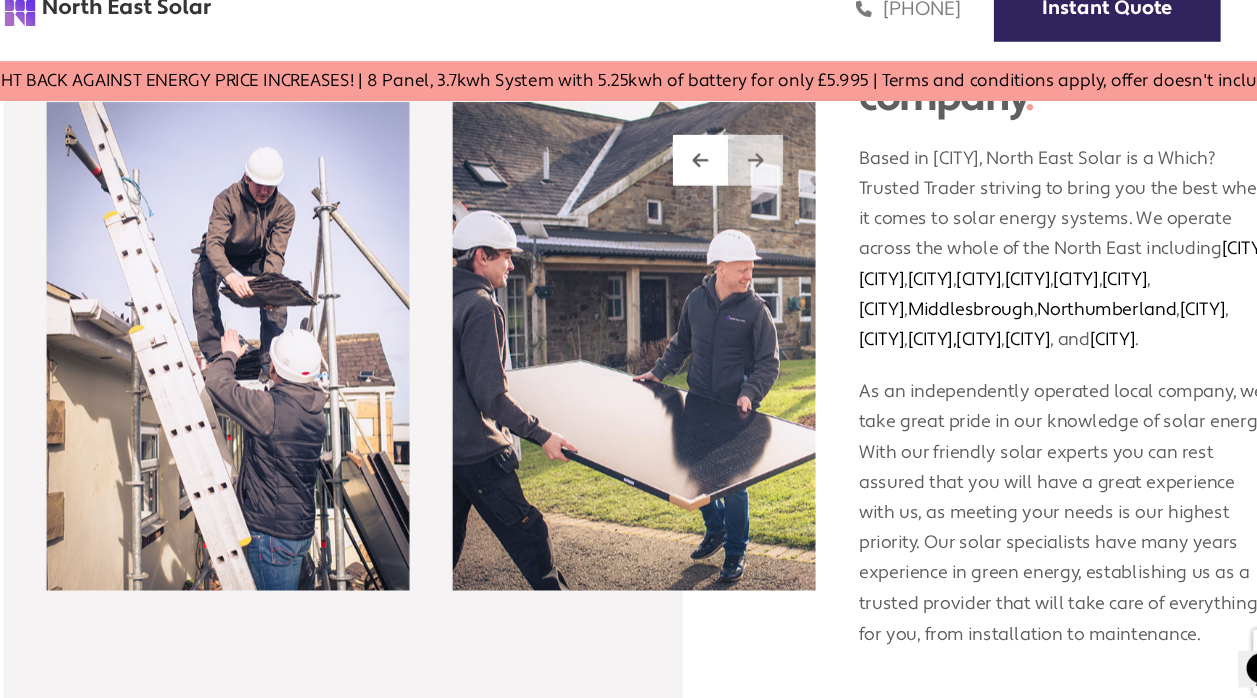 click at bounding box center (726, 189) 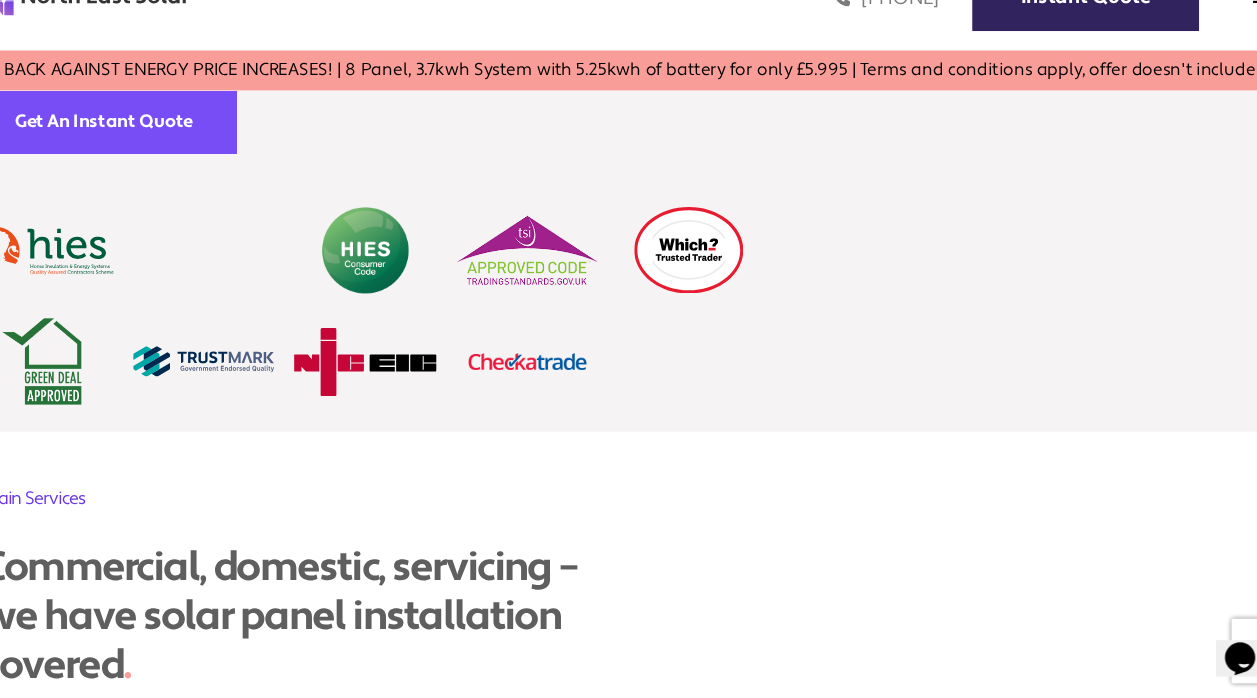scroll, scrollTop: 3768, scrollLeft: 0, axis: vertical 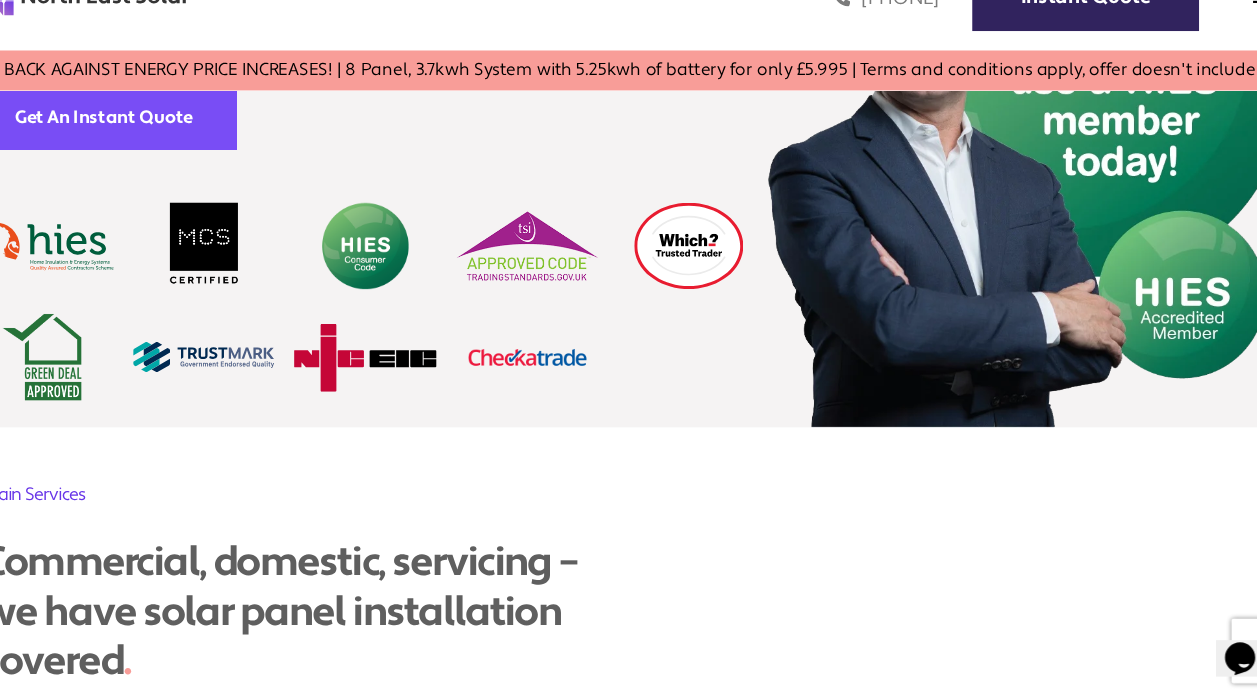 click at bounding box center [86, 279] 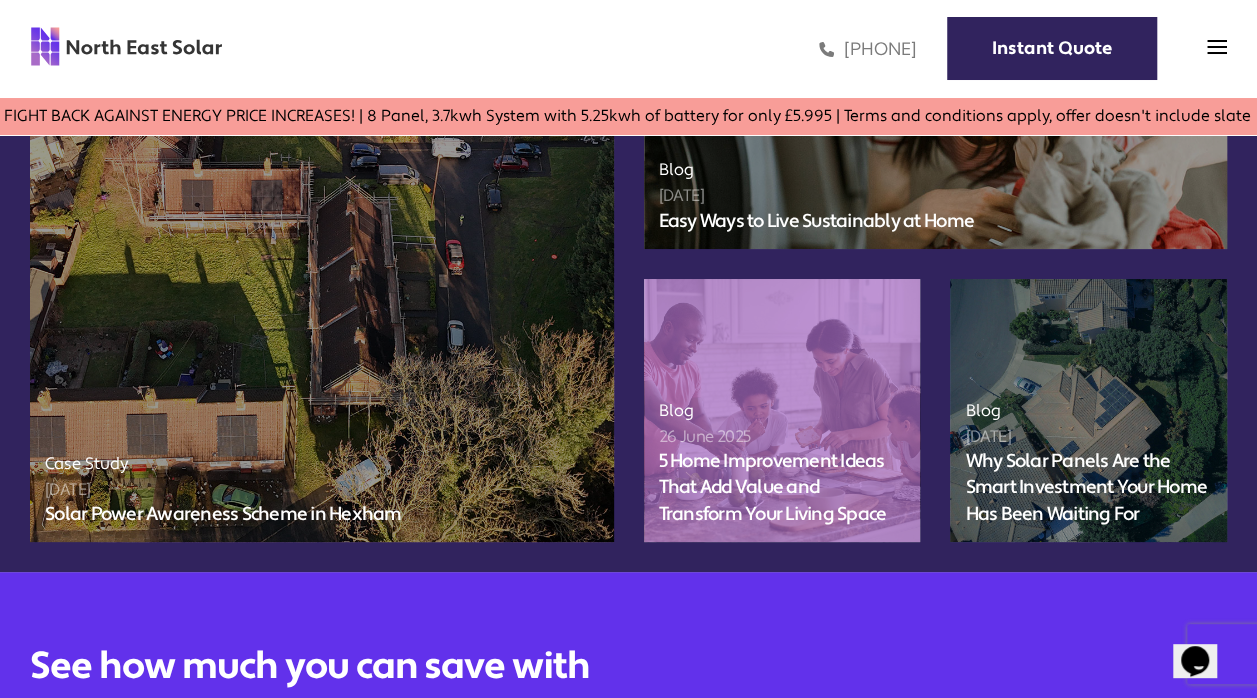 scroll, scrollTop: 6384, scrollLeft: 0, axis: vertical 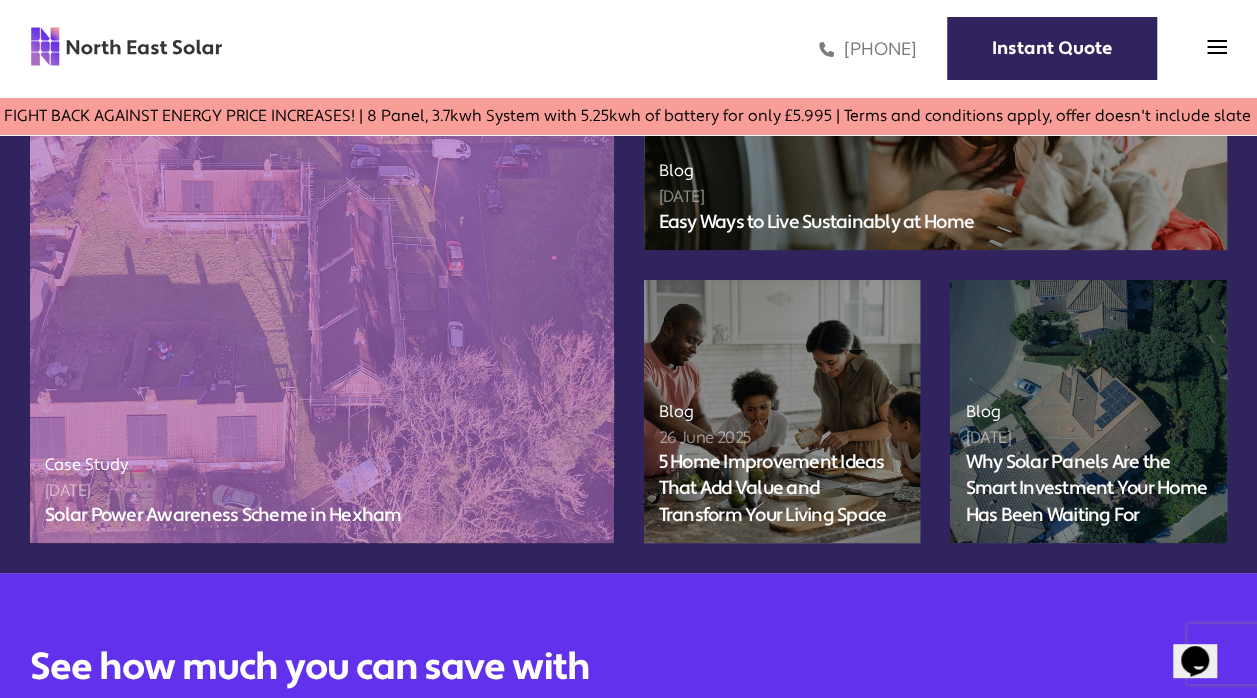 click on "Featured Case Study
Case Study
22 March 2024
Solar Power Awareness Scheme in Hexham" at bounding box center [322, 265] 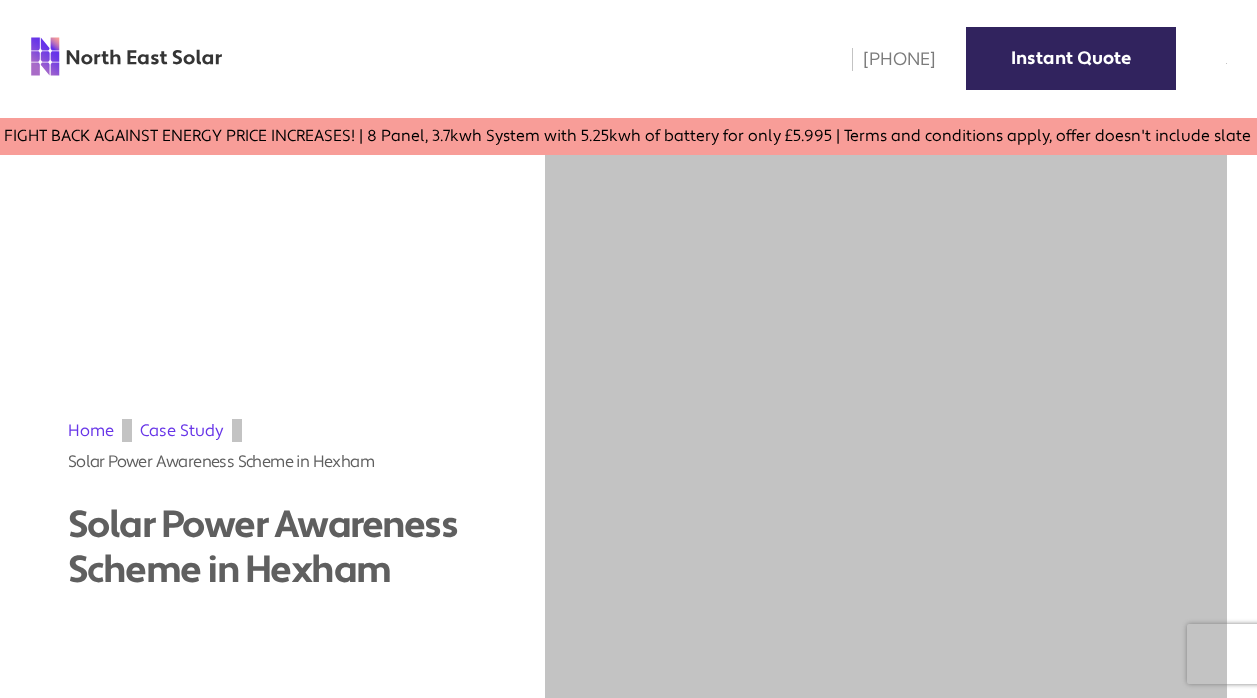scroll, scrollTop: 0, scrollLeft: 0, axis: both 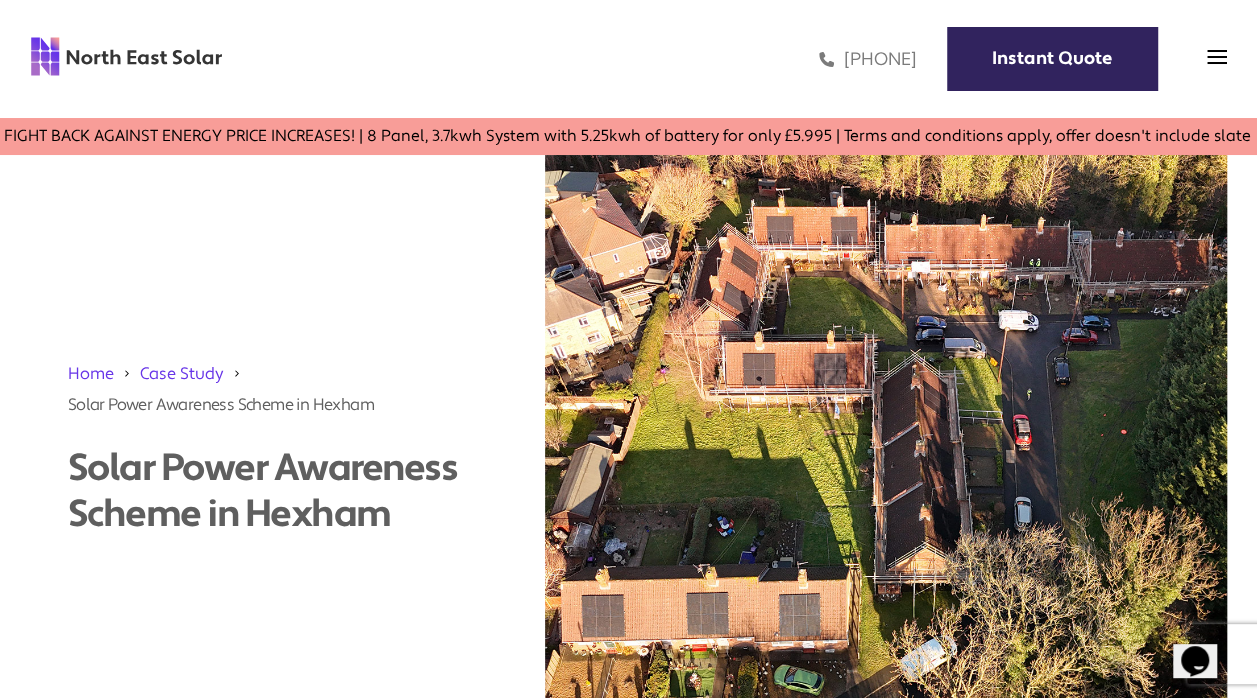 click at bounding box center [126, 56] 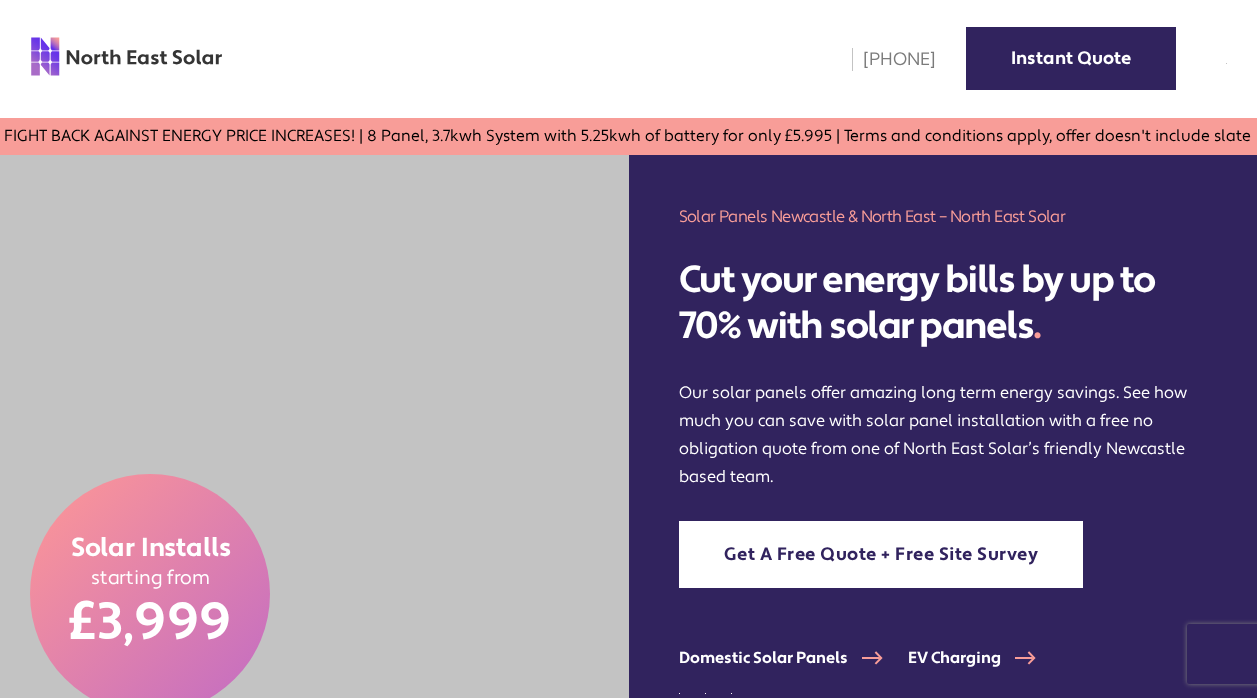 scroll, scrollTop: 0, scrollLeft: 0, axis: both 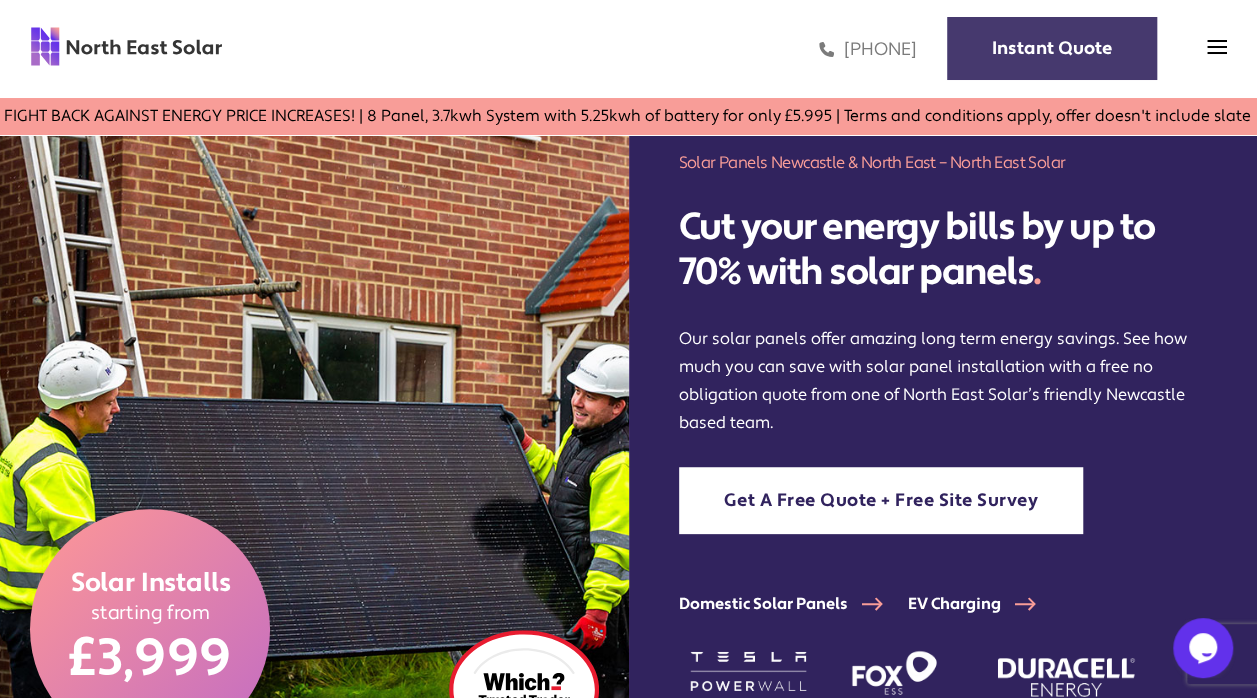 click on "Instant Quote" at bounding box center [1052, 48] 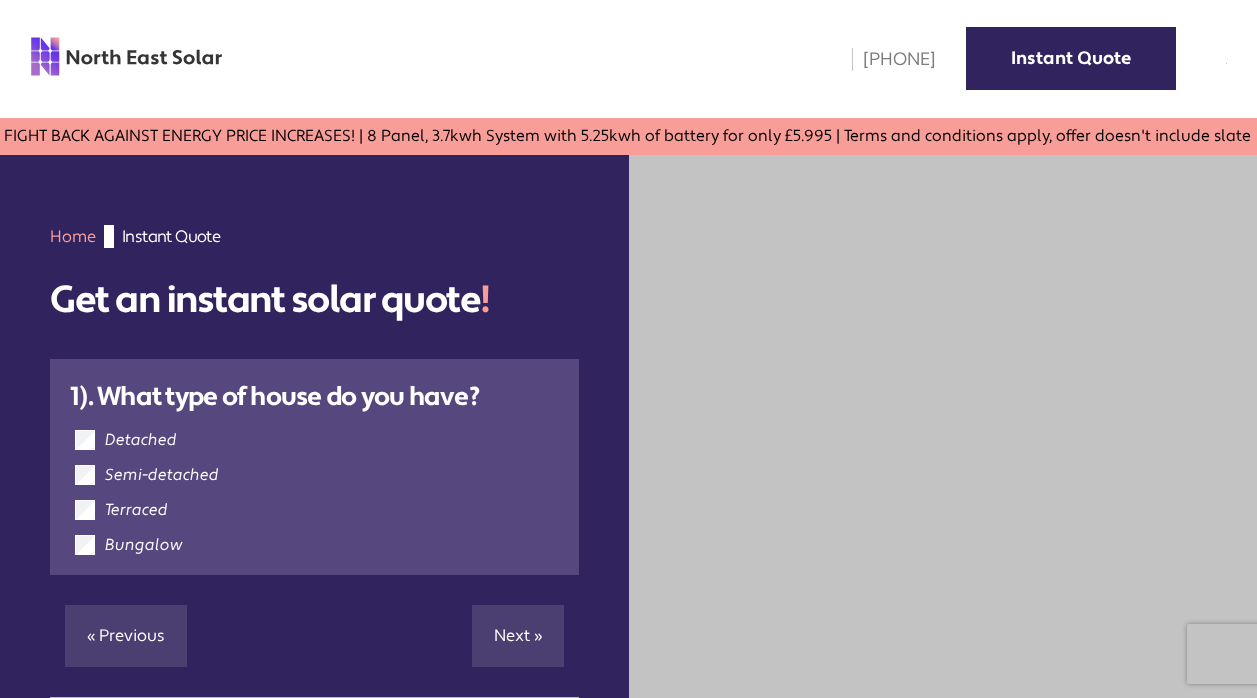 scroll, scrollTop: 0, scrollLeft: 0, axis: both 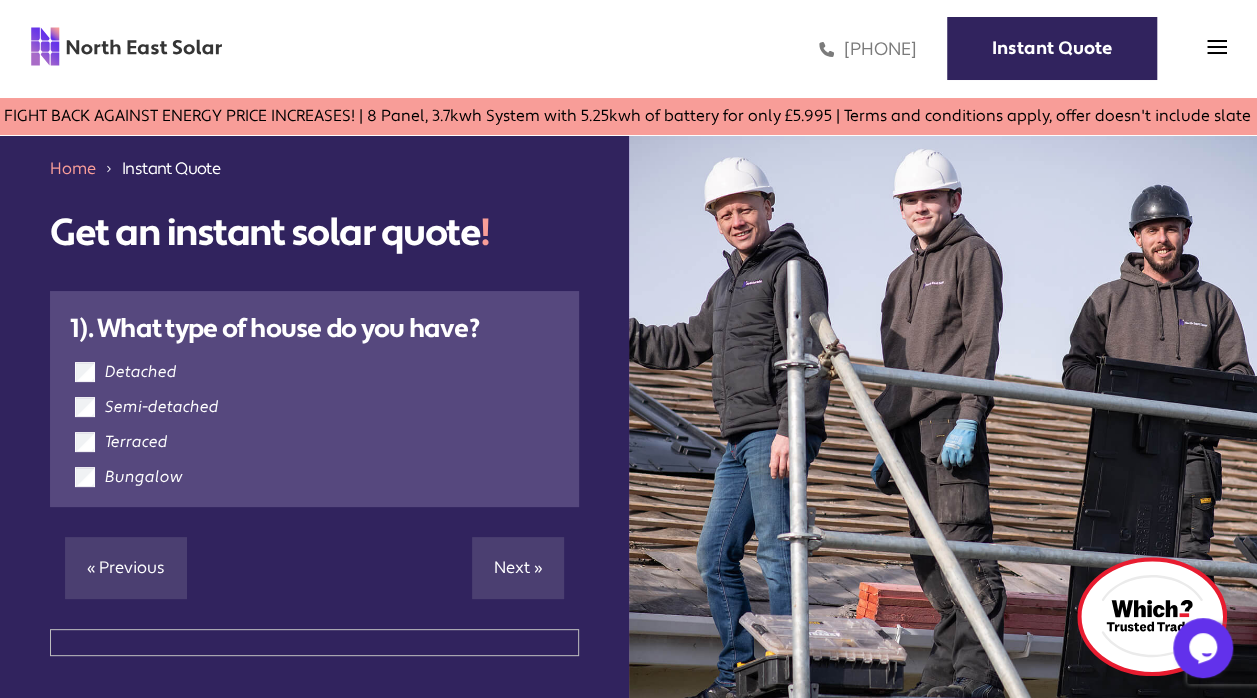 click on "Bungalow" at bounding box center [314, 477] 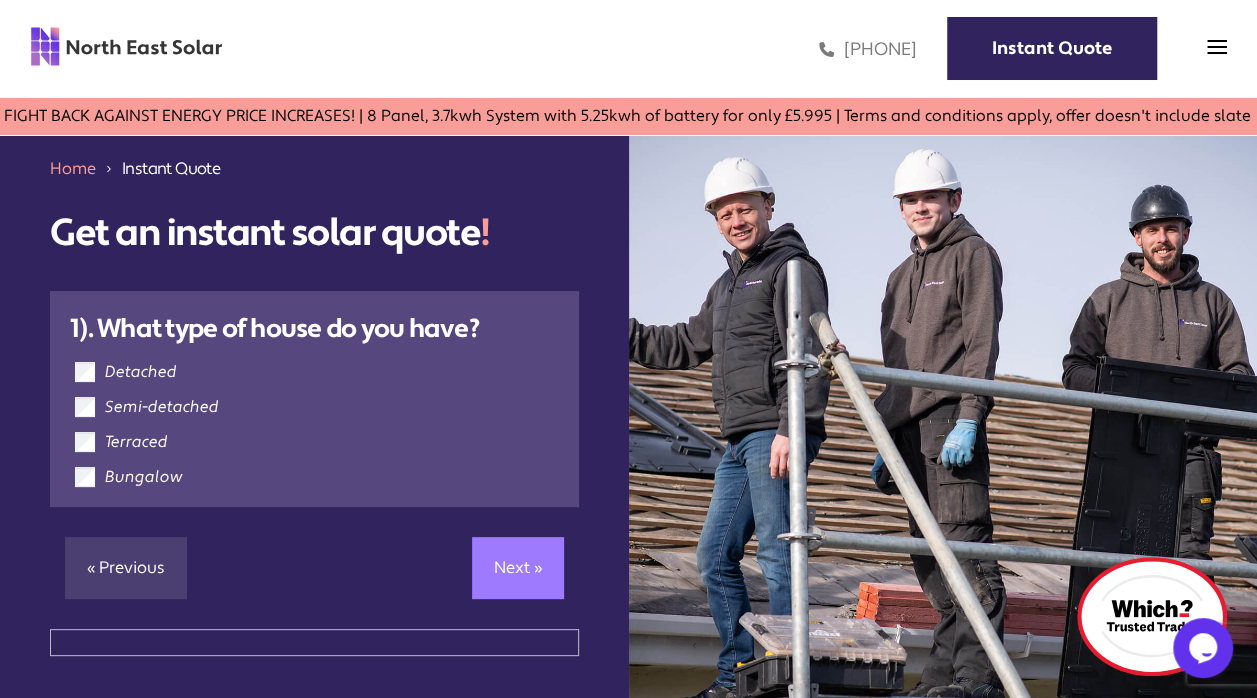 click on "Next »" at bounding box center [518, 568] 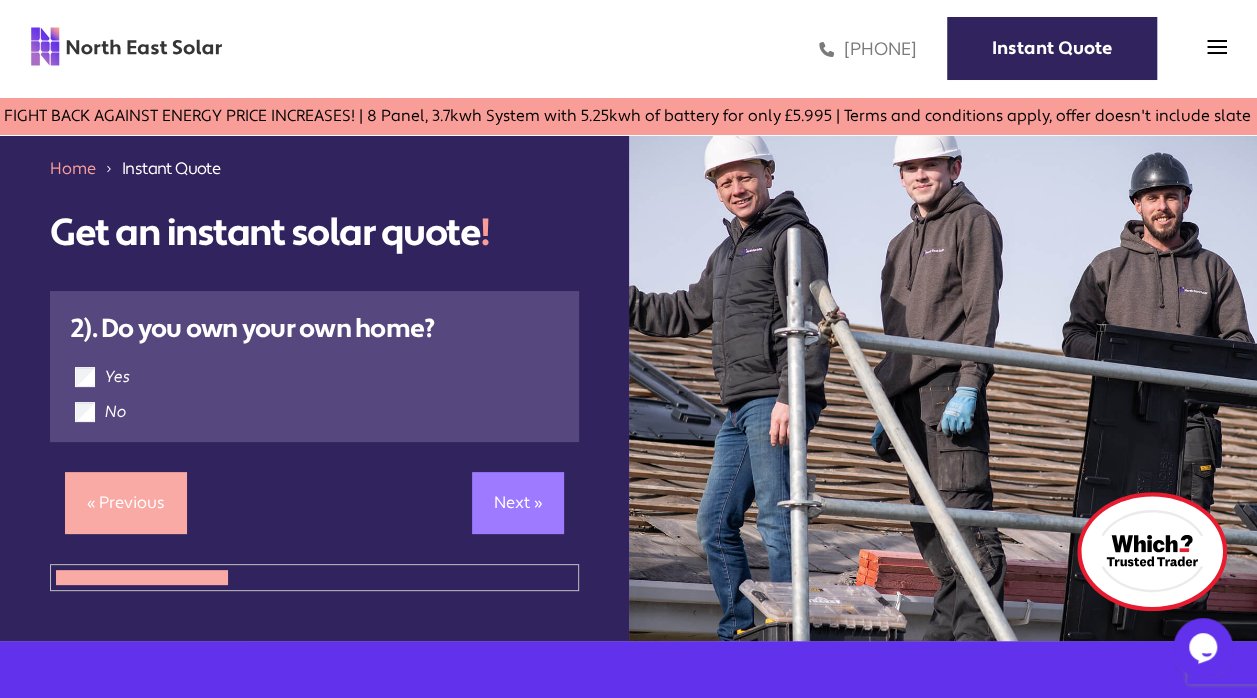 click on "Next »" at bounding box center (518, 503) 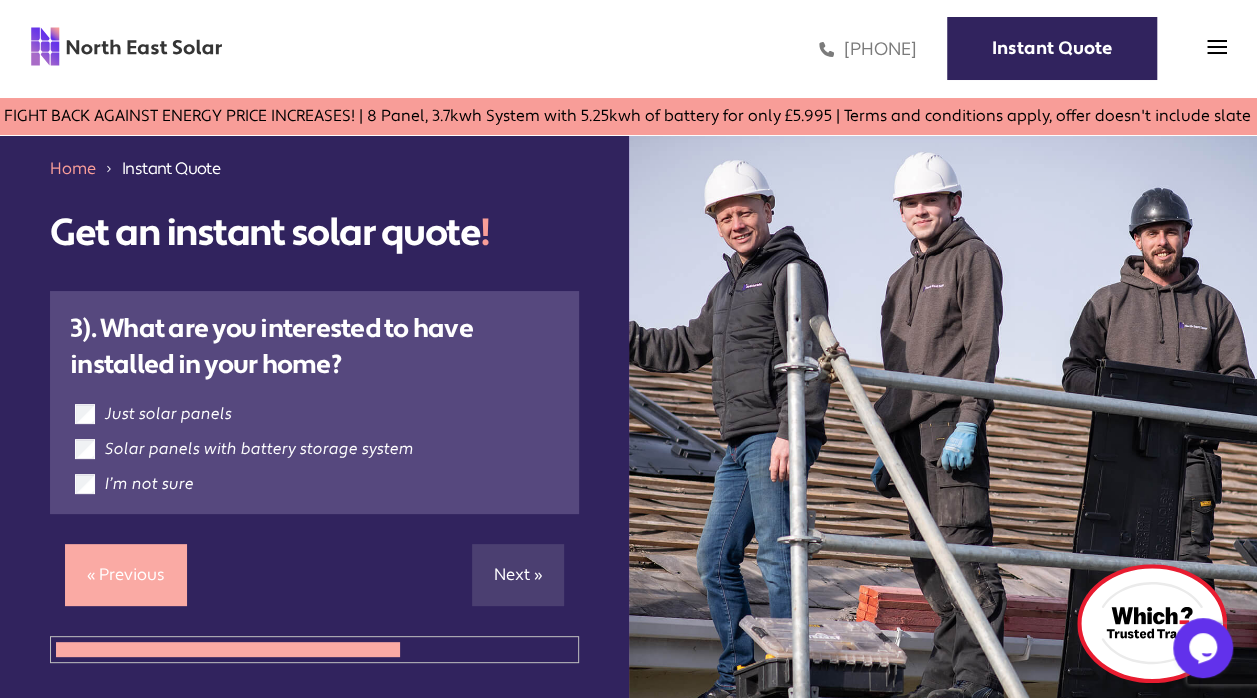 click on "Just solar panels
Solar panels with battery storage system
I’m not sure" at bounding box center [314, 449] 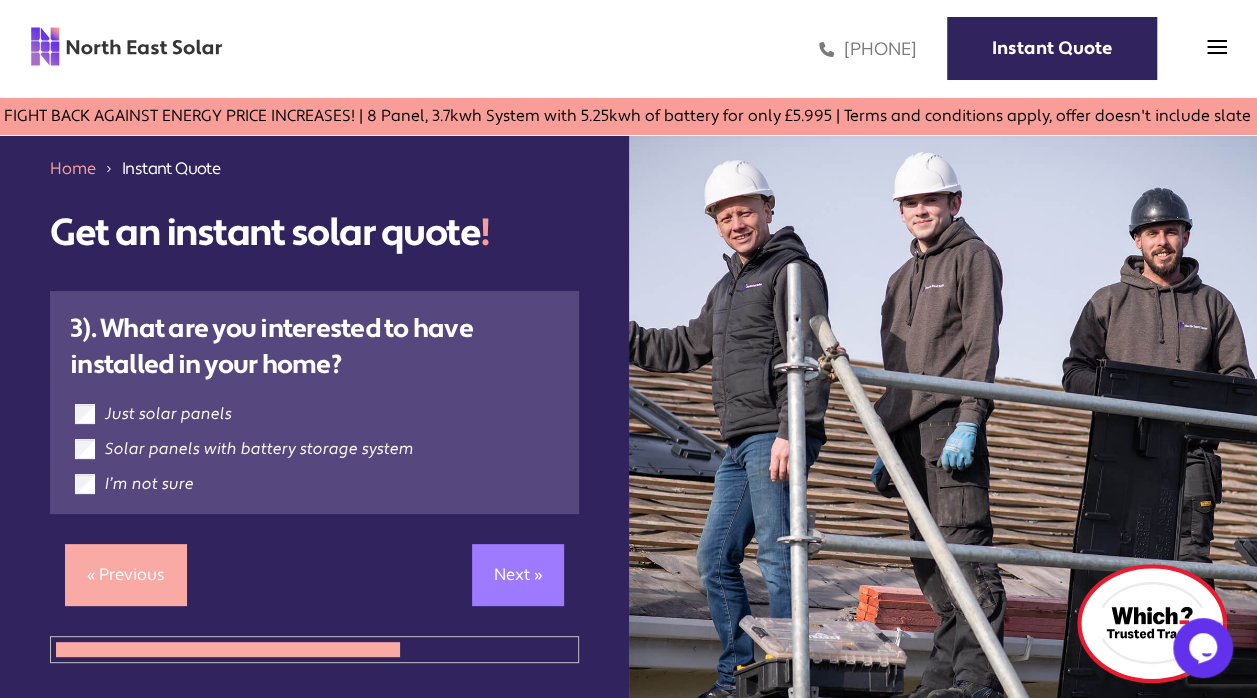 click on "Next »" at bounding box center [518, 575] 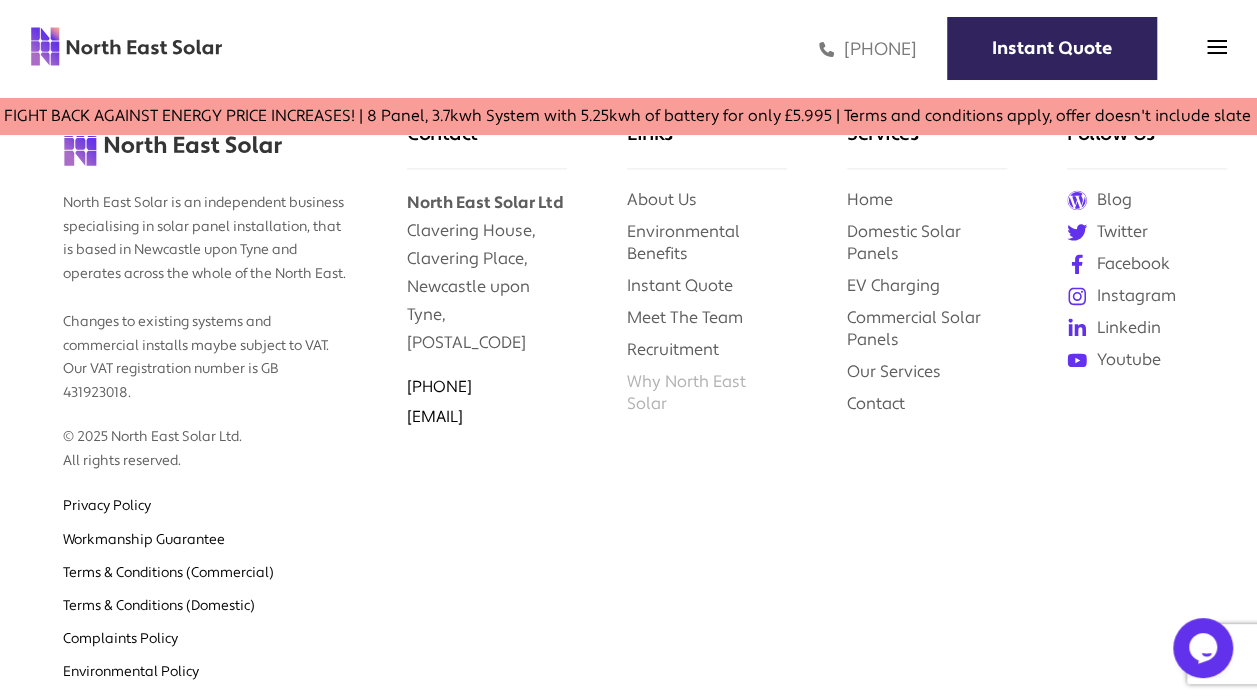 scroll, scrollTop: 1374, scrollLeft: 0, axis: vertical 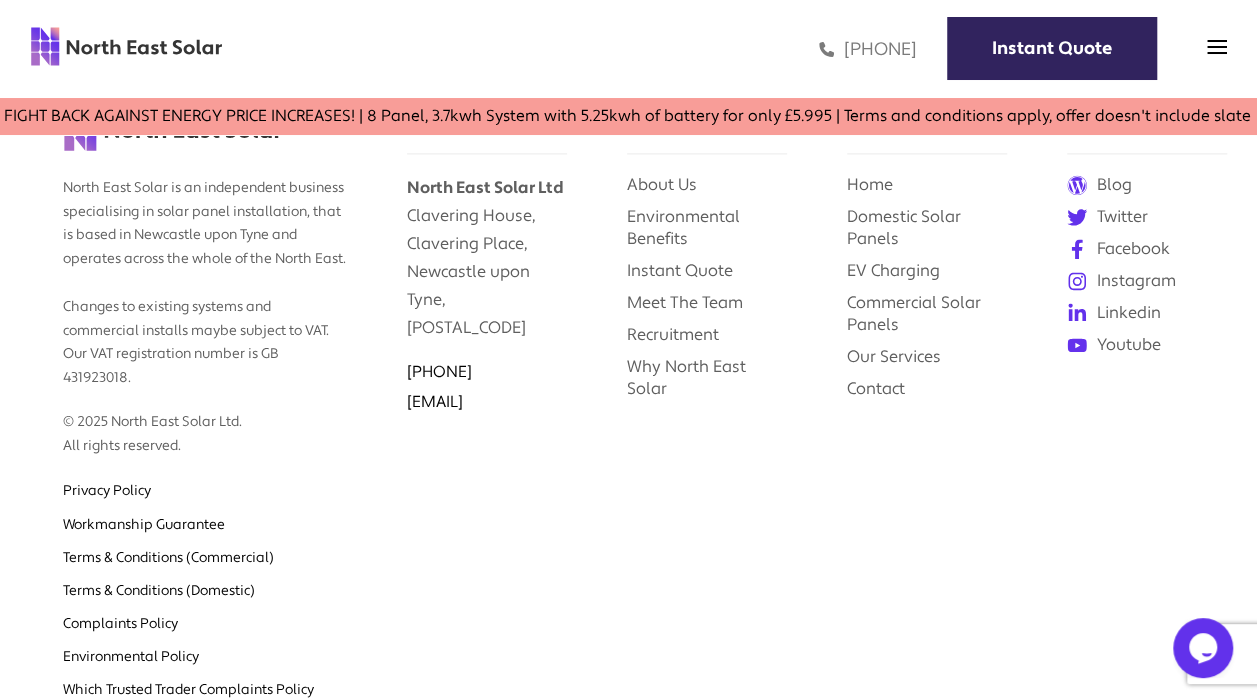 click on "Why North East Solar" at bounding box center (707, 373) 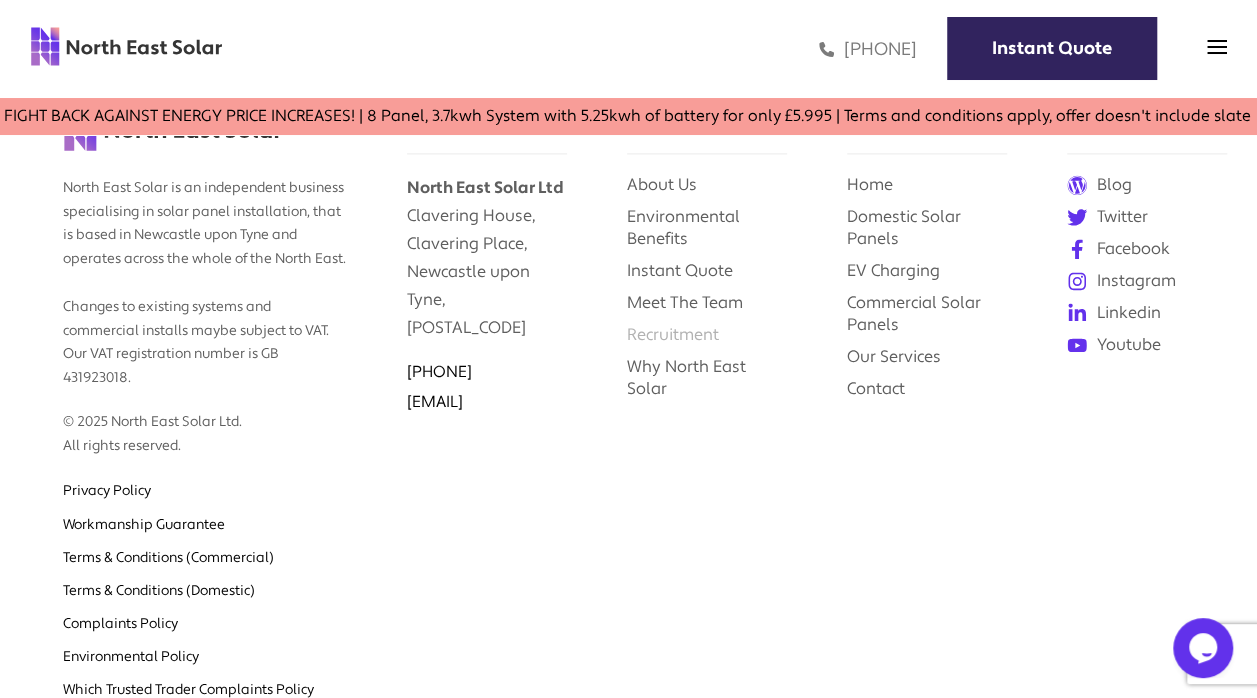 click on "Recruitment" at bounding box center (673, 334) 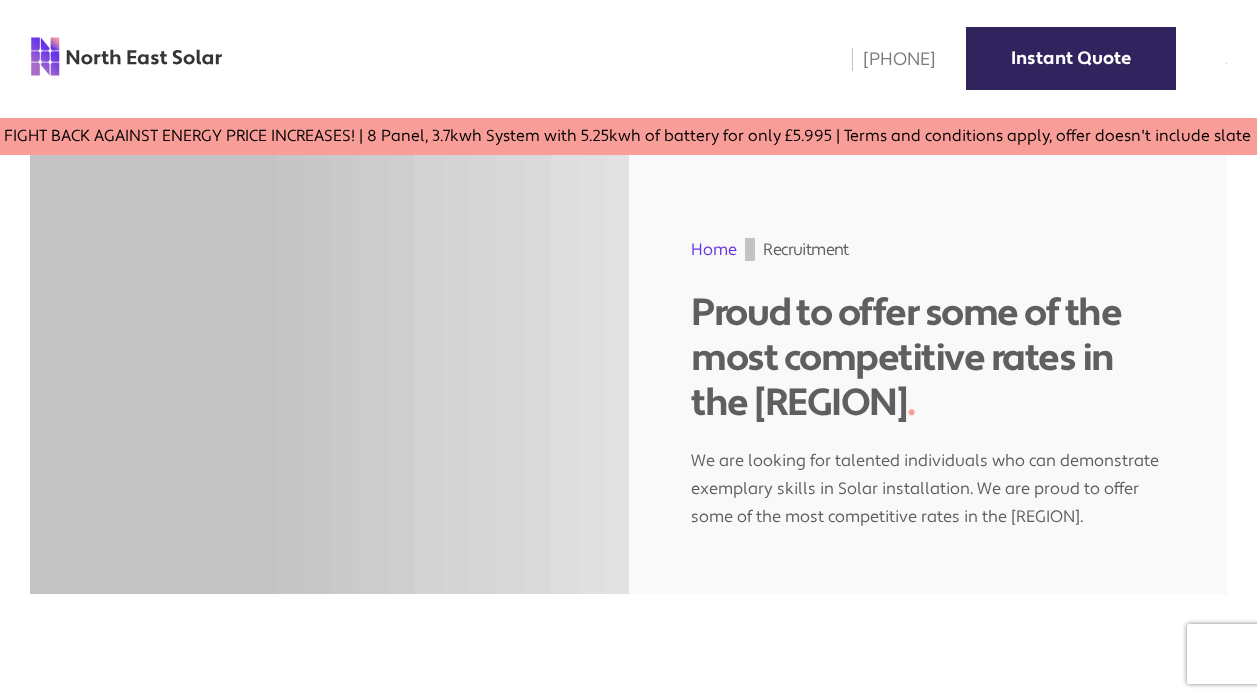 scroll, scrollTop: 0, scrollLeft: 0, axis: both 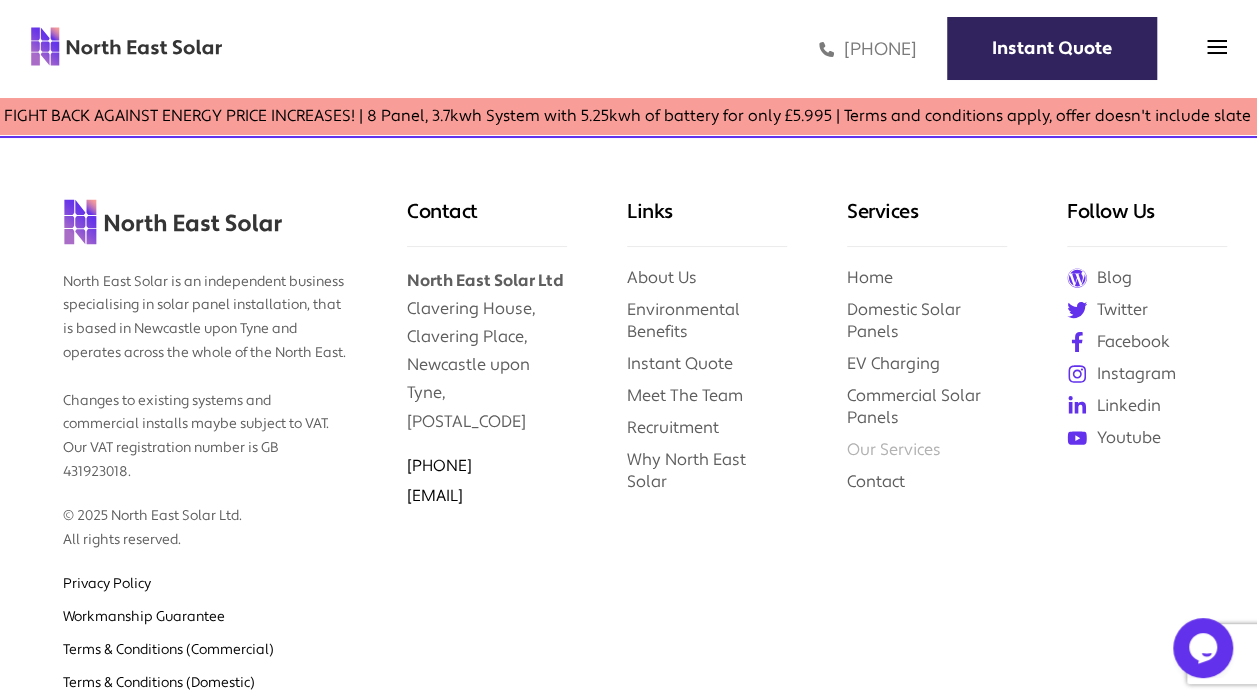 click on "Our Services" at bounding box center (894, 449) 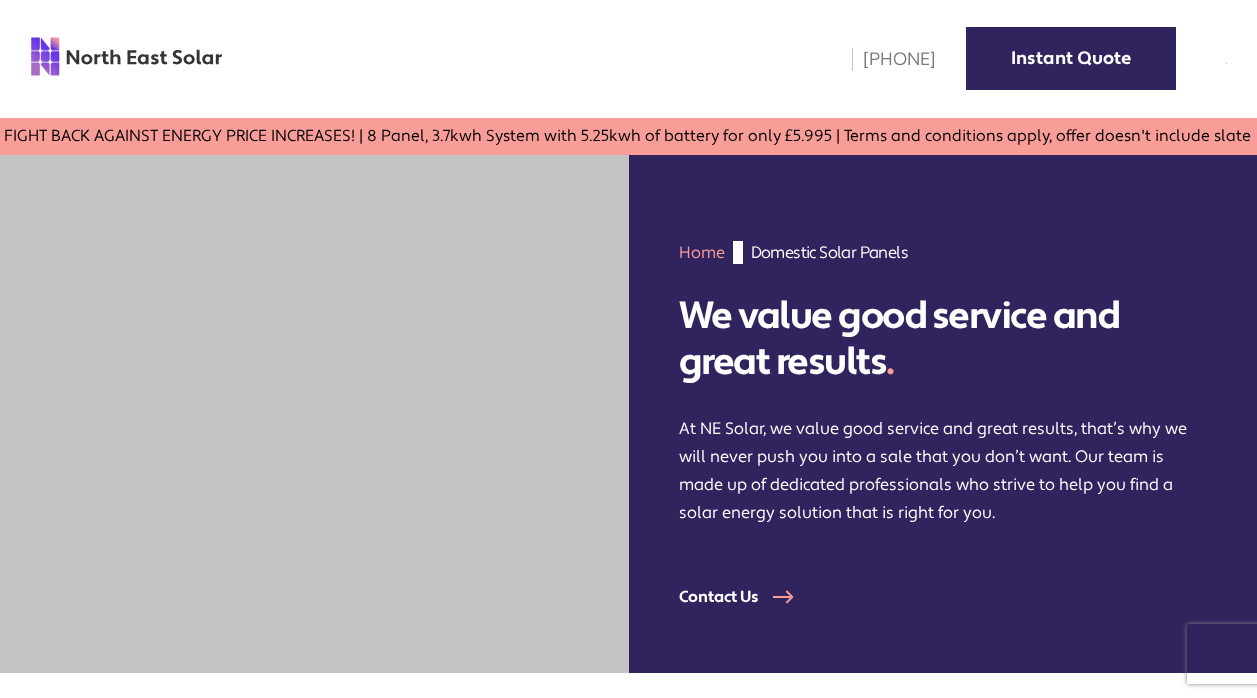scroll, scrollTop: 0, scrollLeft: 0, axis: both 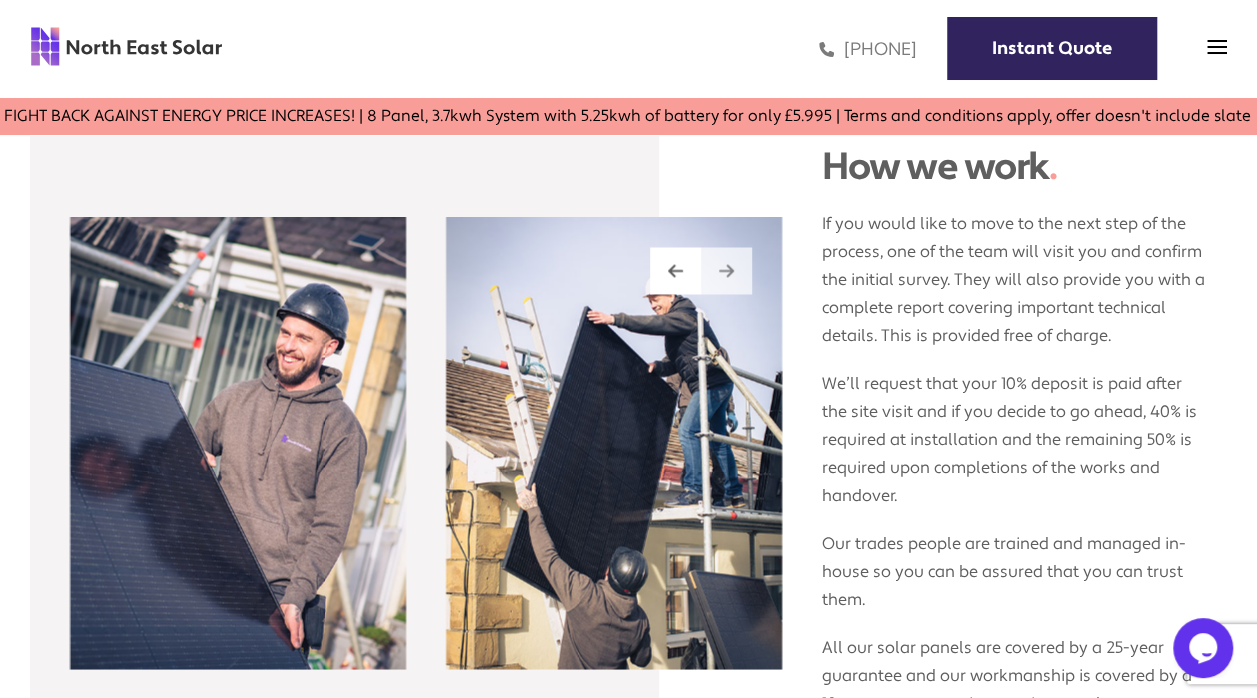 click at bounding box center (726, 270) 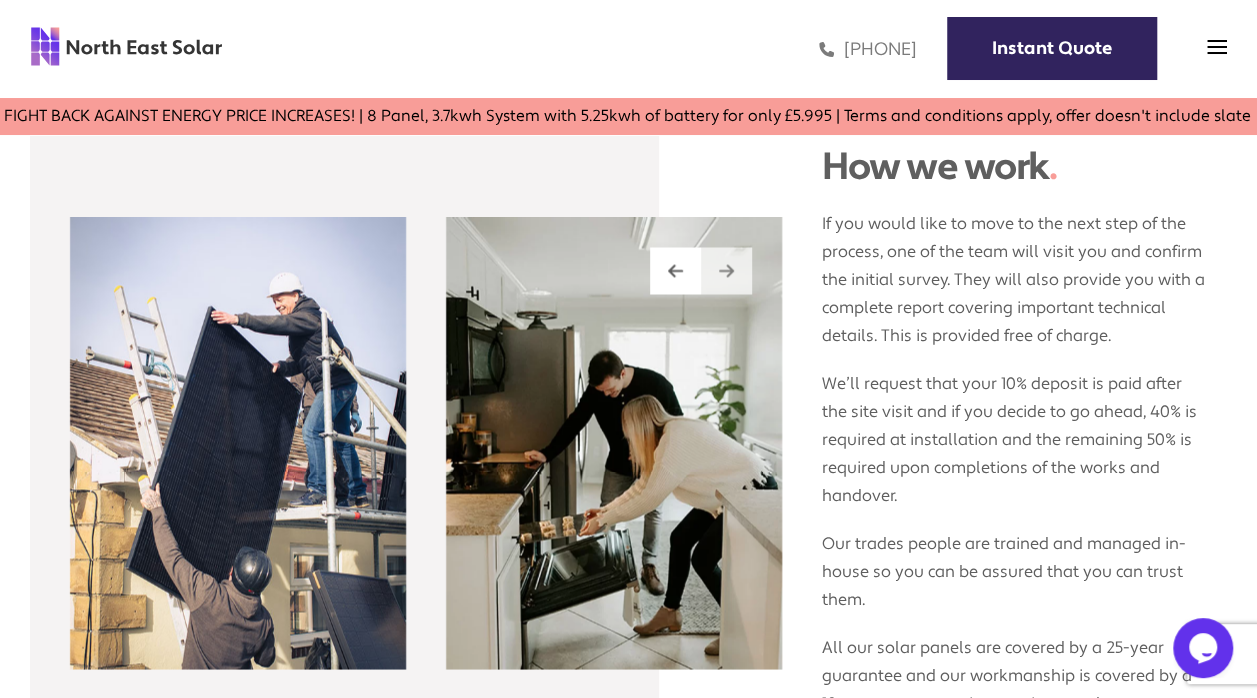 click at bounding box center [726, 270] 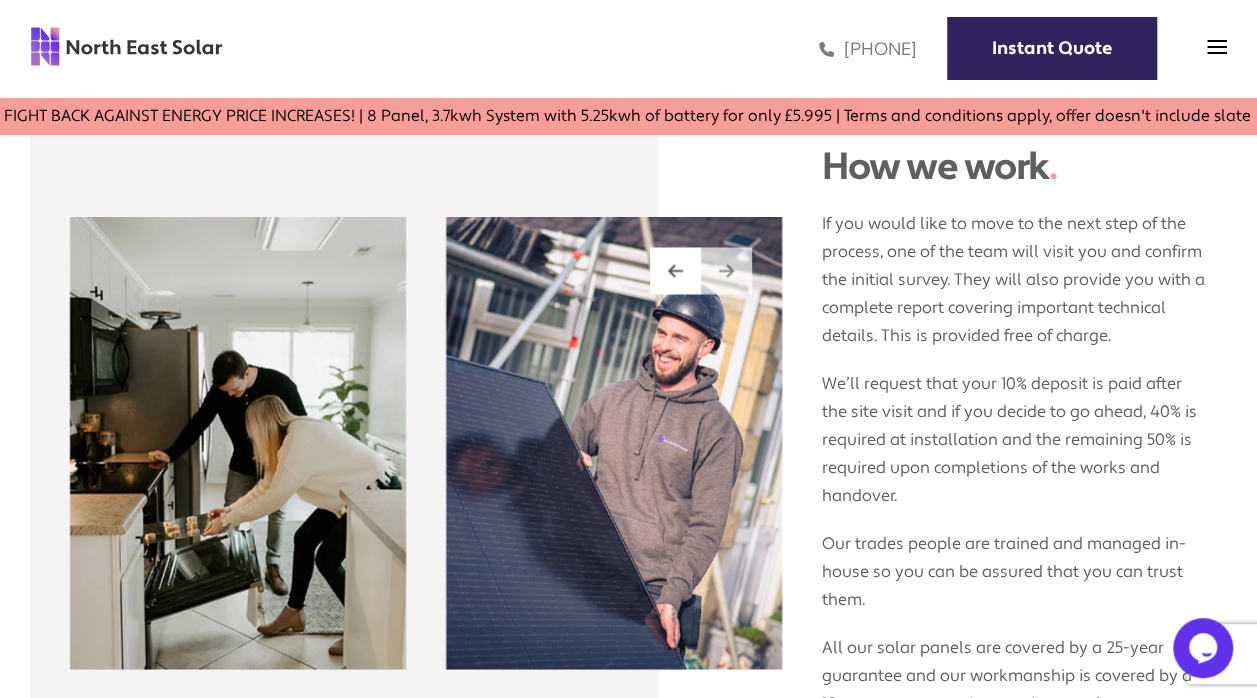 click at bounding box center (726, 270) 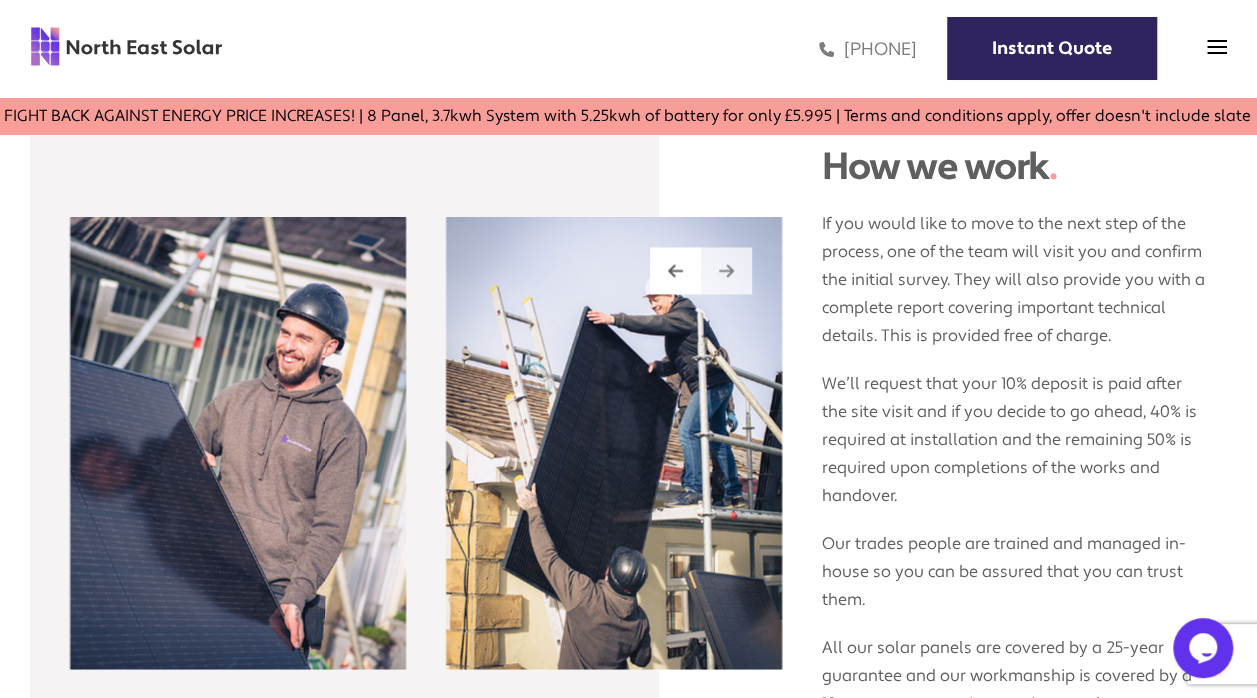 click at bounding box center [726, 270] 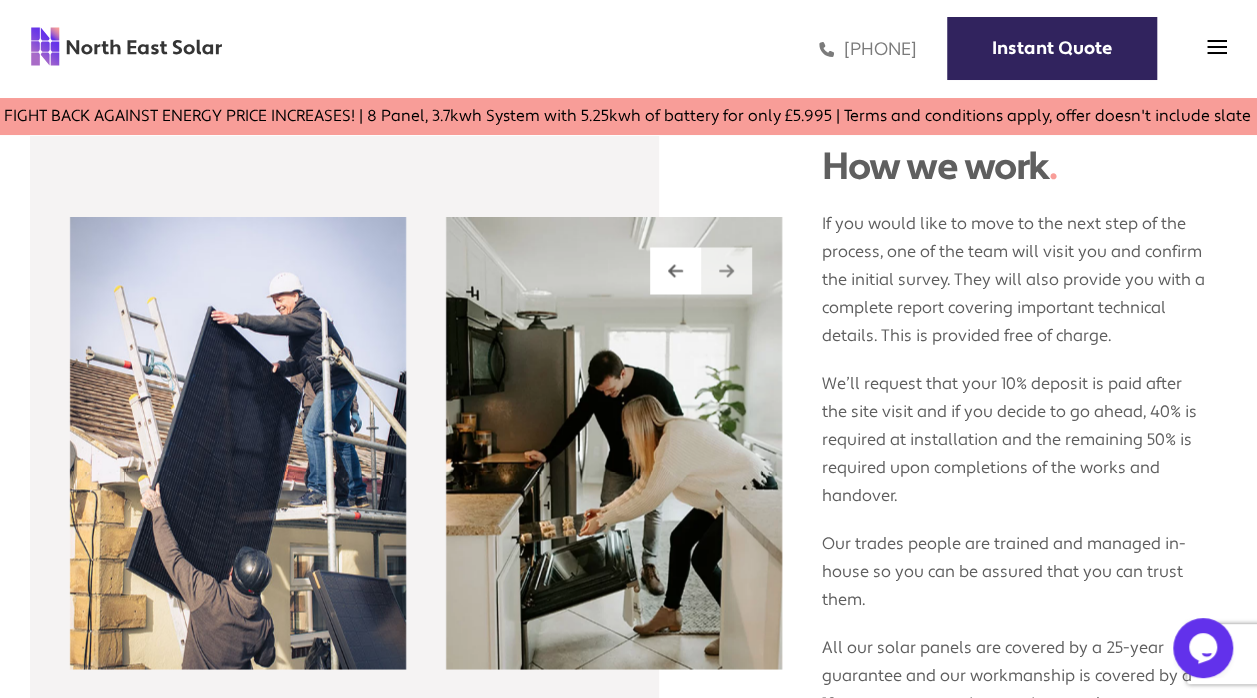 click at bounding box center [726, 270] 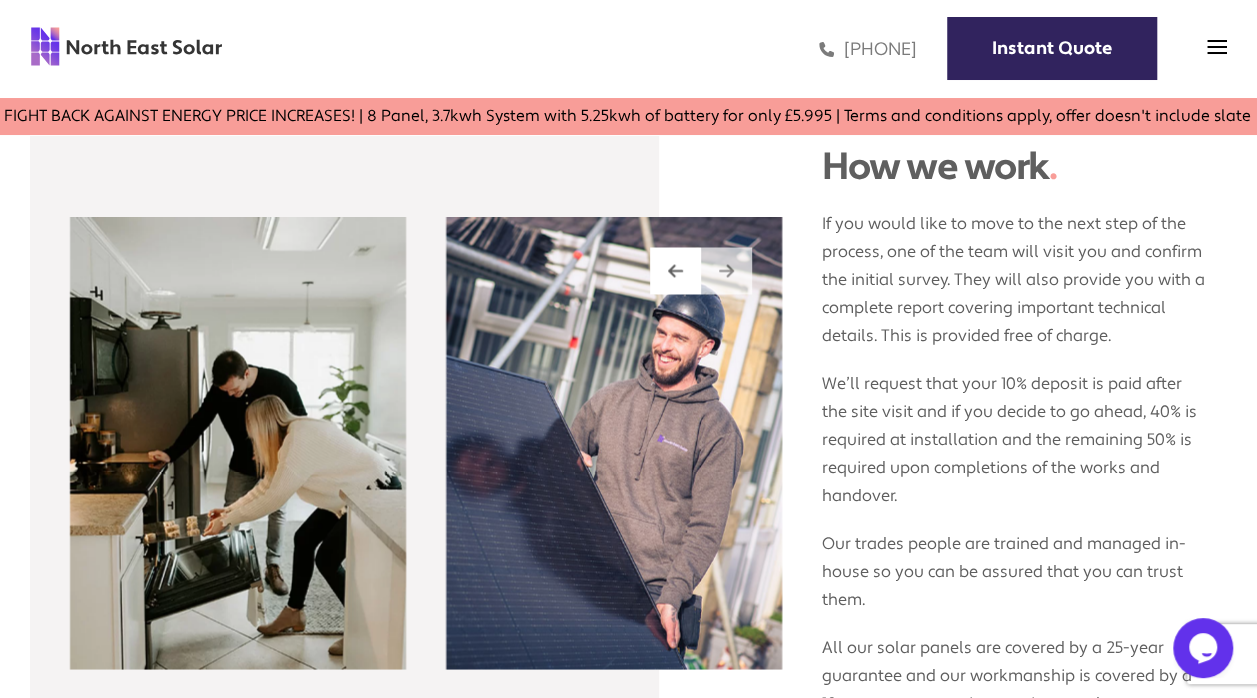 click at bounding box center [726, 270] 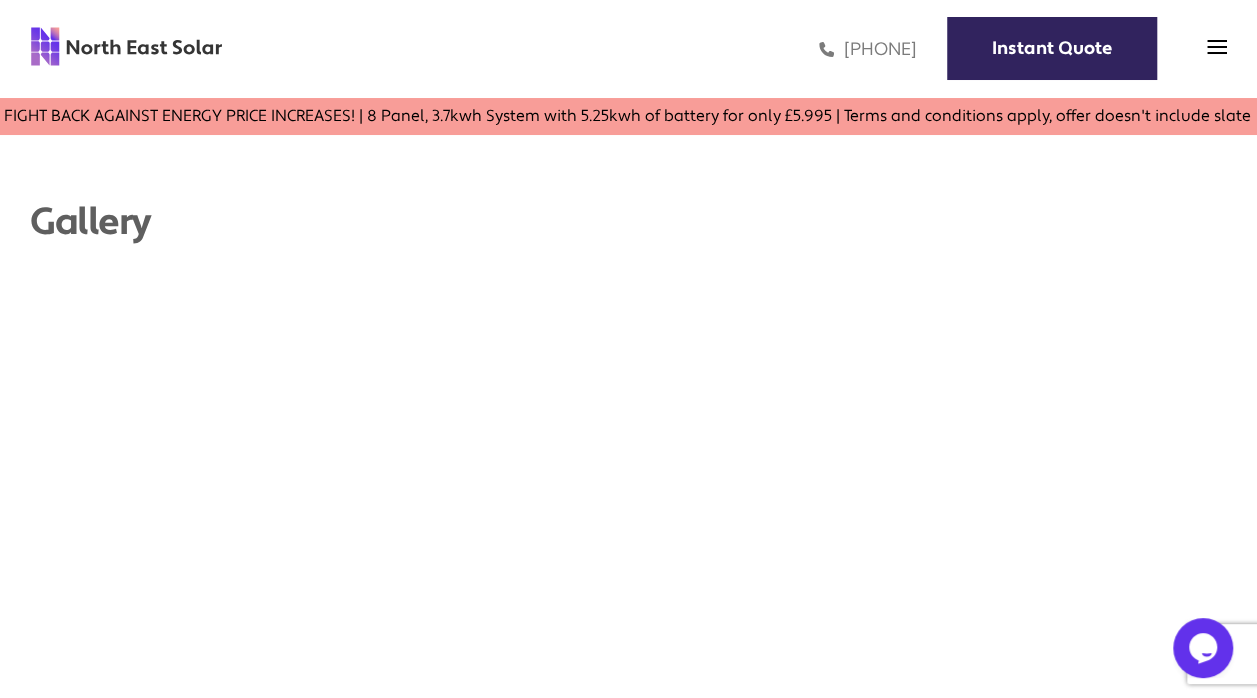 scroll, scrollTop: 3476, scrollLeft: 0, axis: vertical 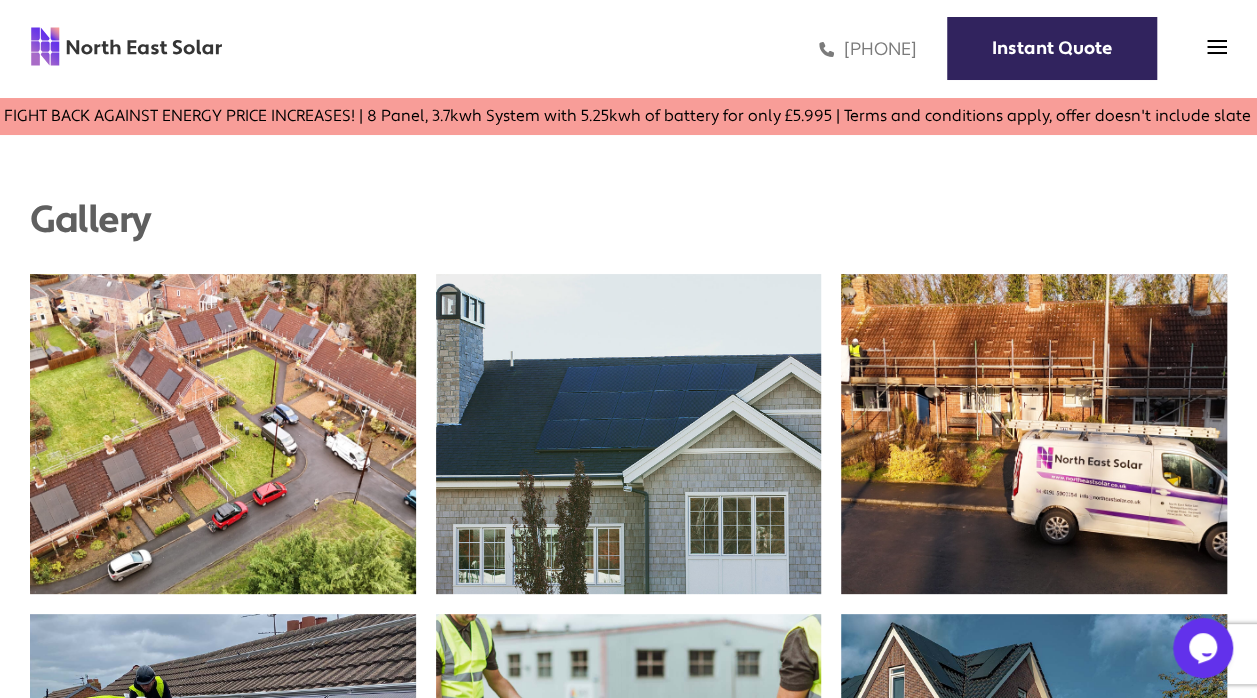 click at bounding box center [223, 434] 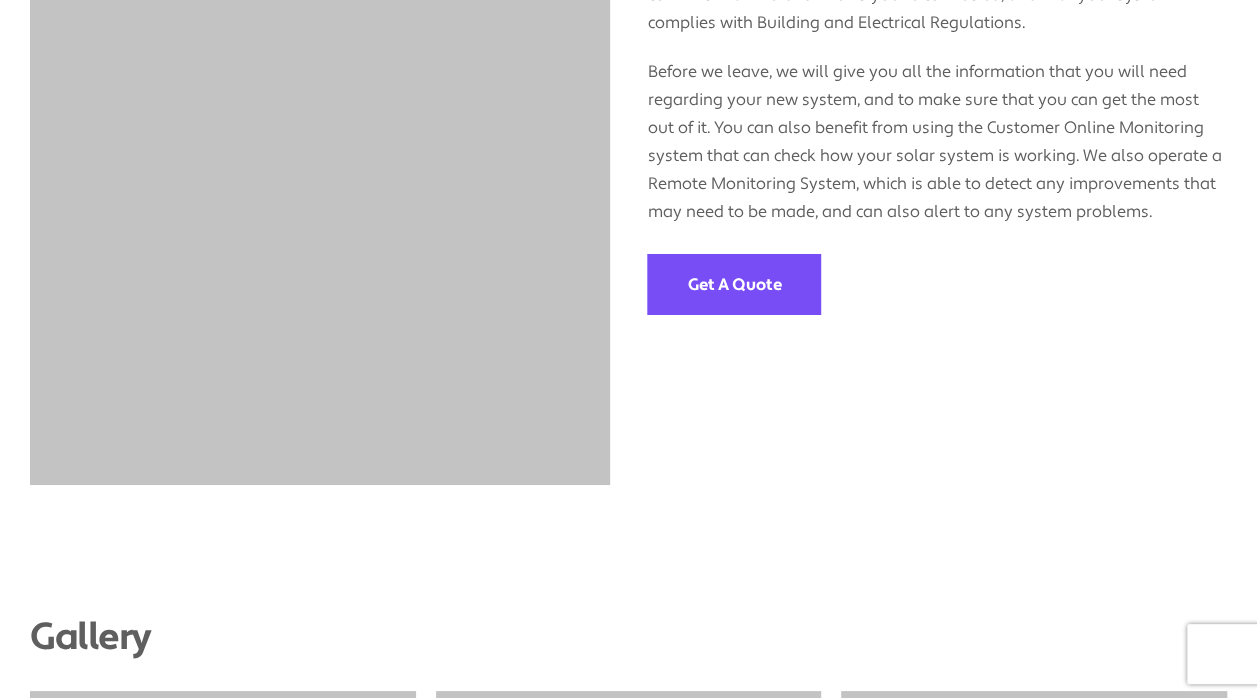 scroll, scrollTop: 0, scrollLeft: 0, axis: both 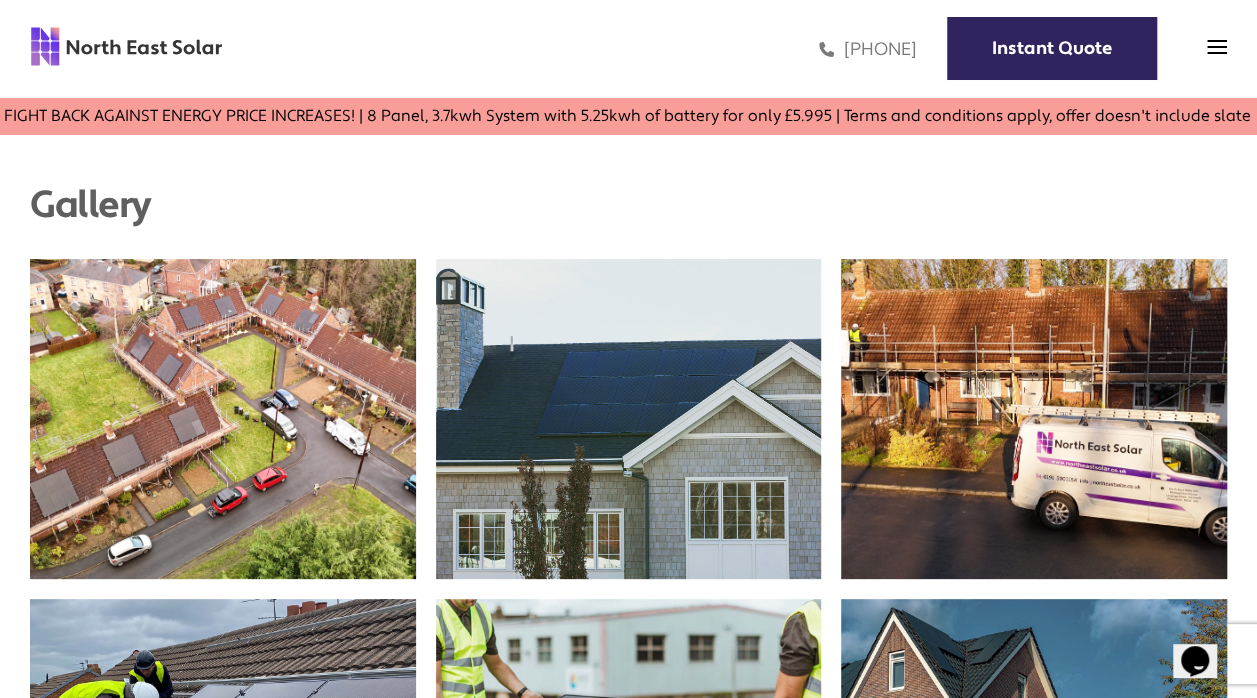 click at bounding box center (1034, 419) 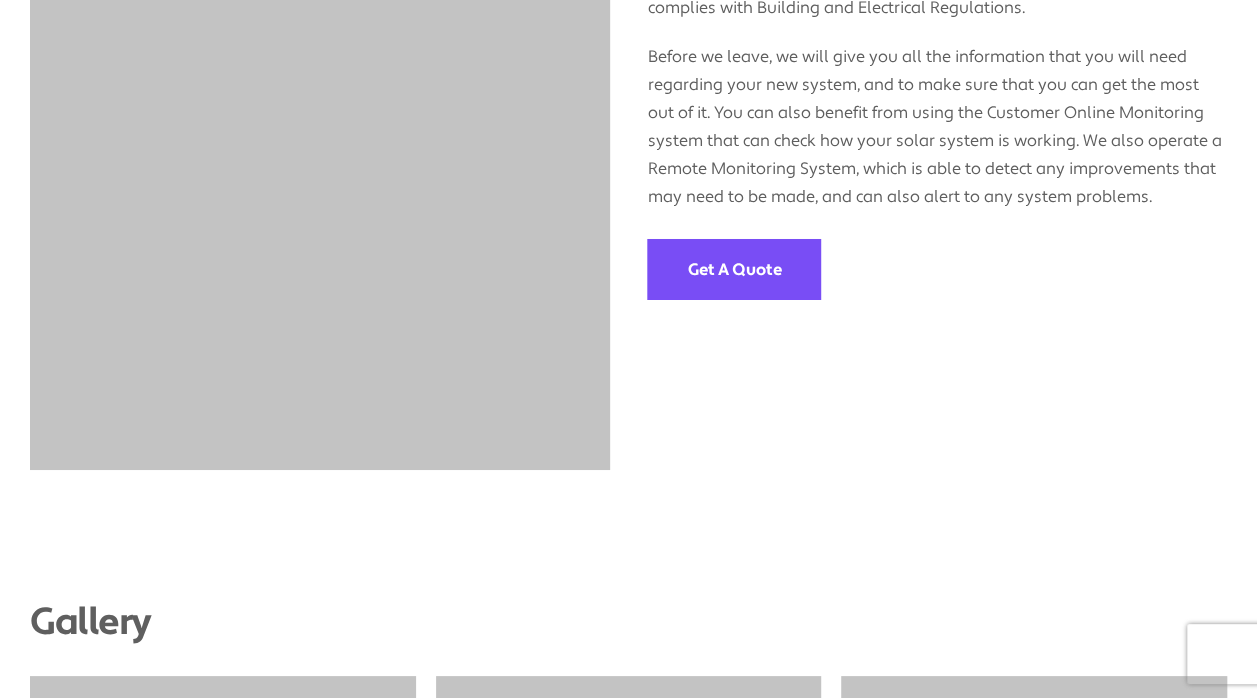 scroll, scrollTop: 0, scrollLeft: 0, axis: both 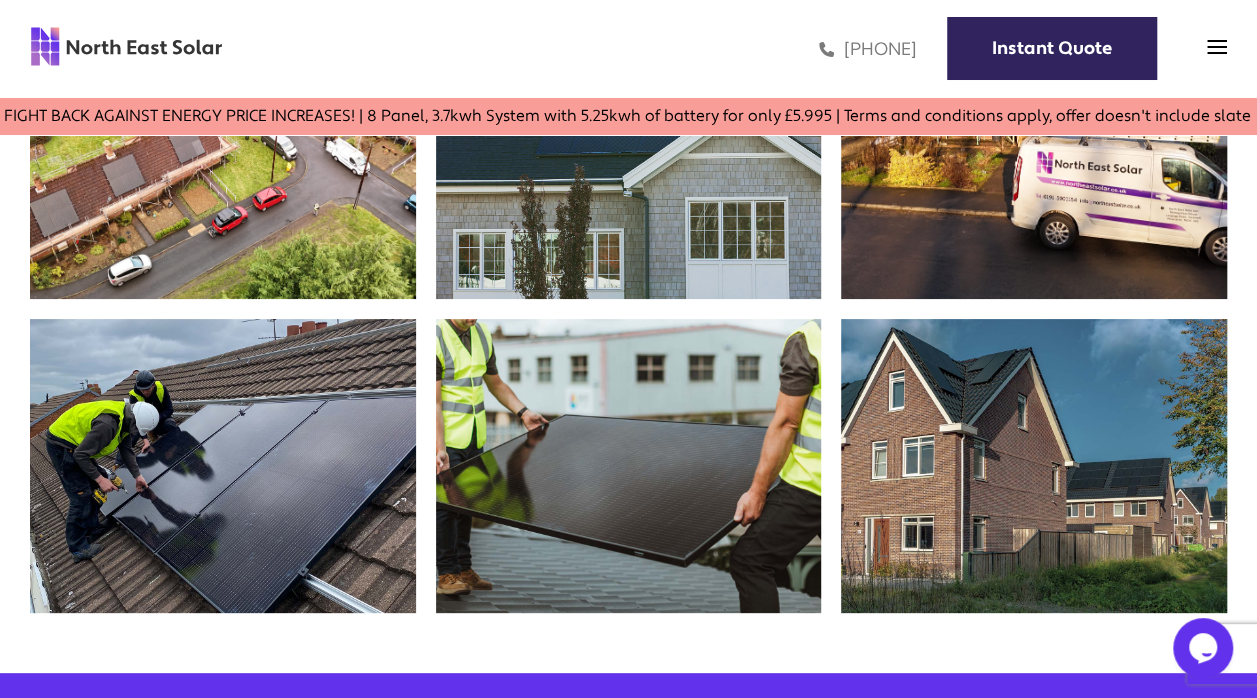 click at bounding box center [223, 466] 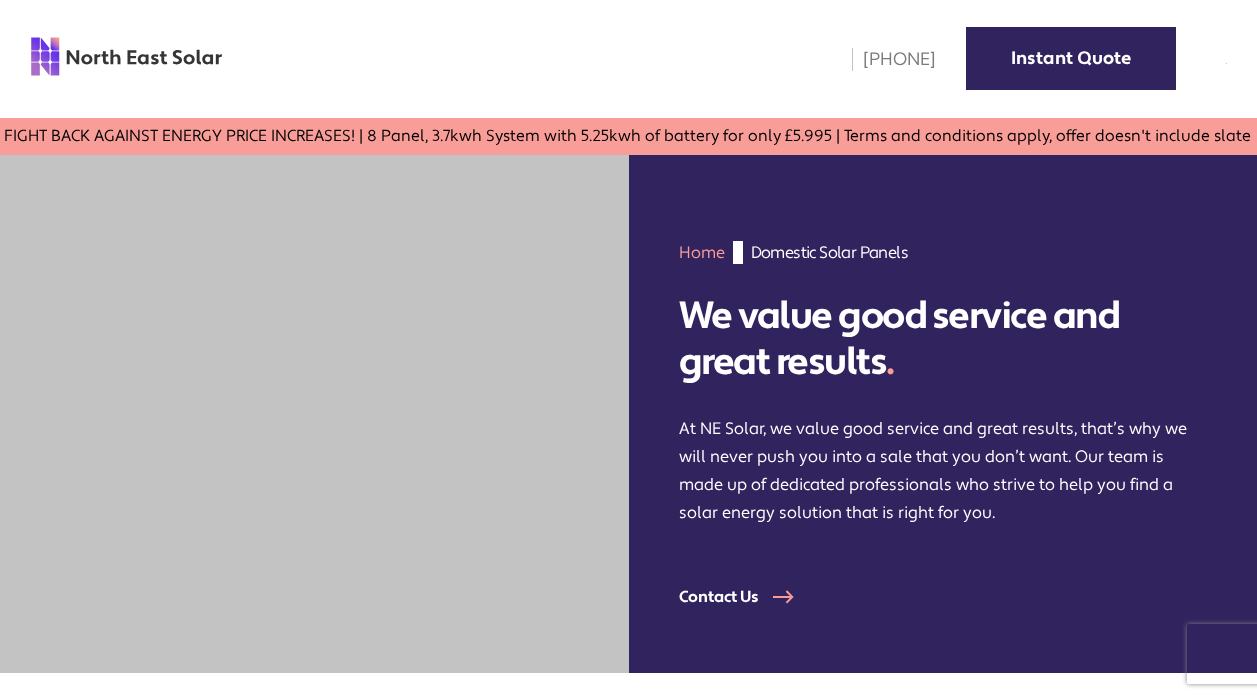 scroll, scrollTop: 3771, scrollLeft: 0, axis: vertical 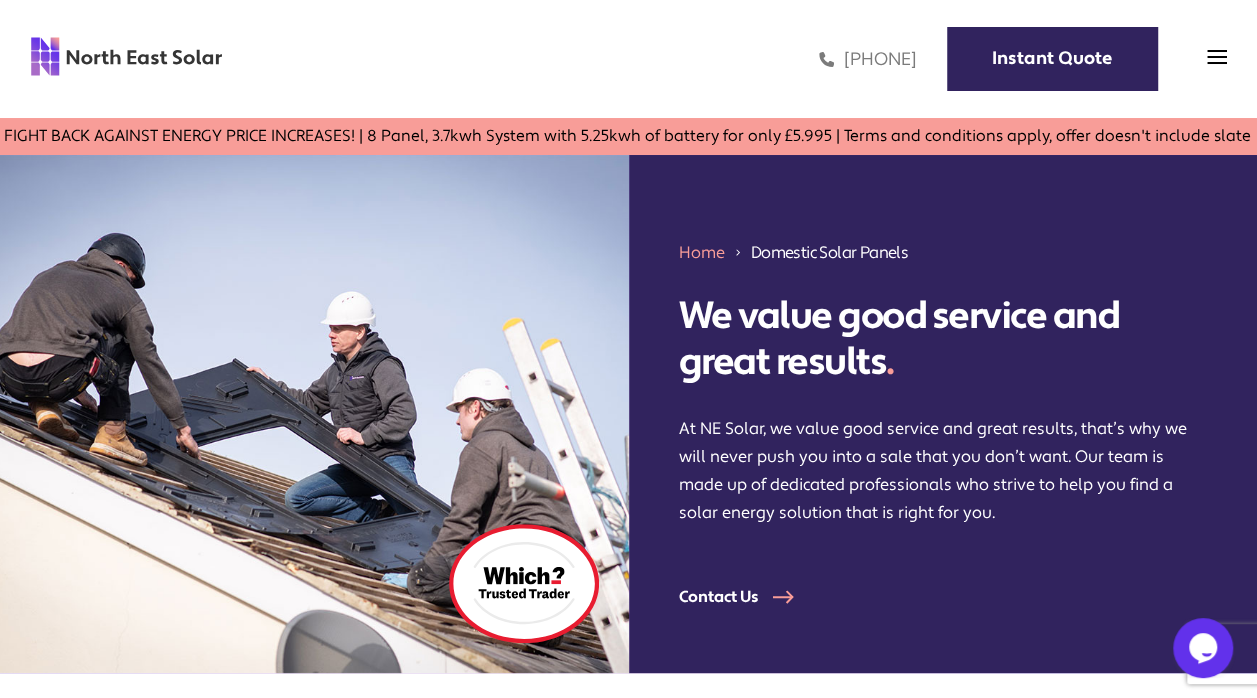 click at bounding box center [126, 56] 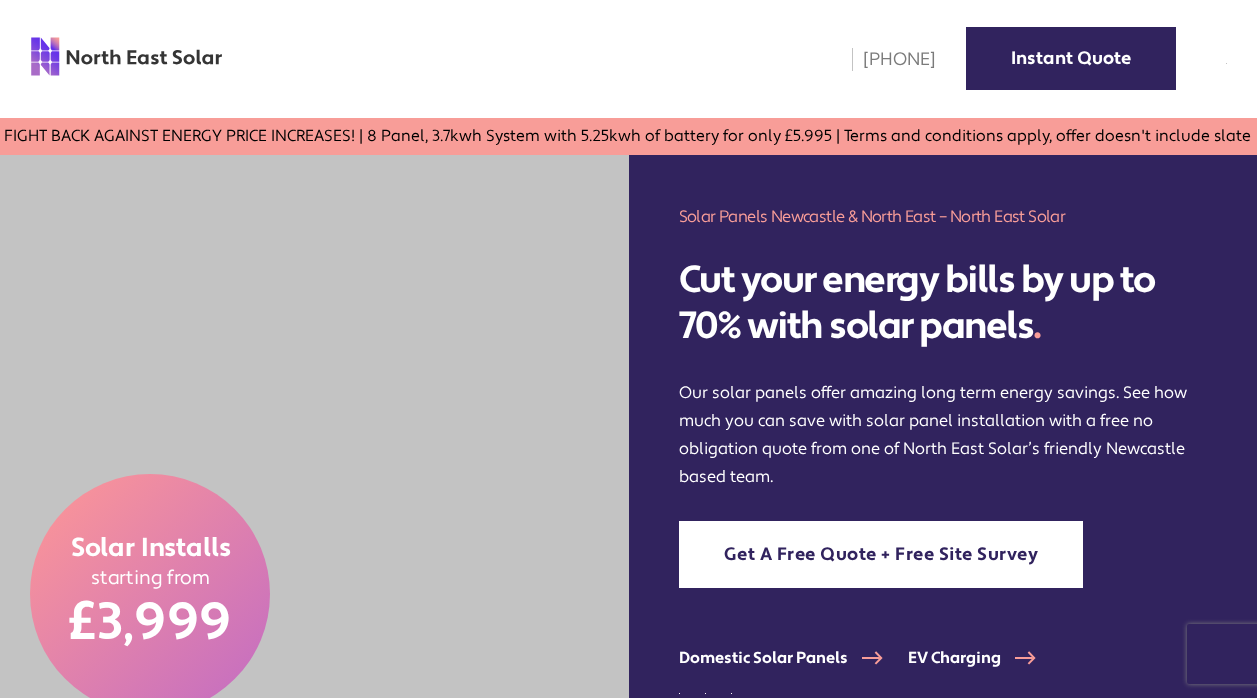 scroll, scrollTop: 0, scrollLeft: 0, axis: both 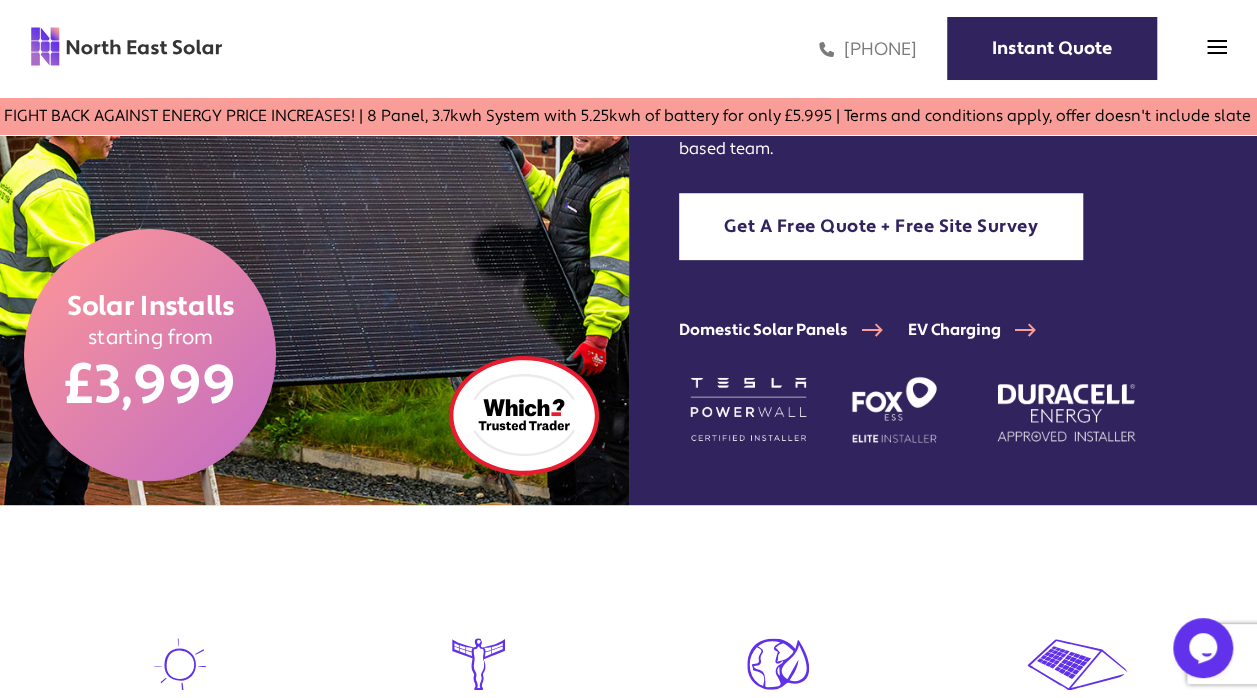 click on "£3,999" at bounding box center [150, 386] 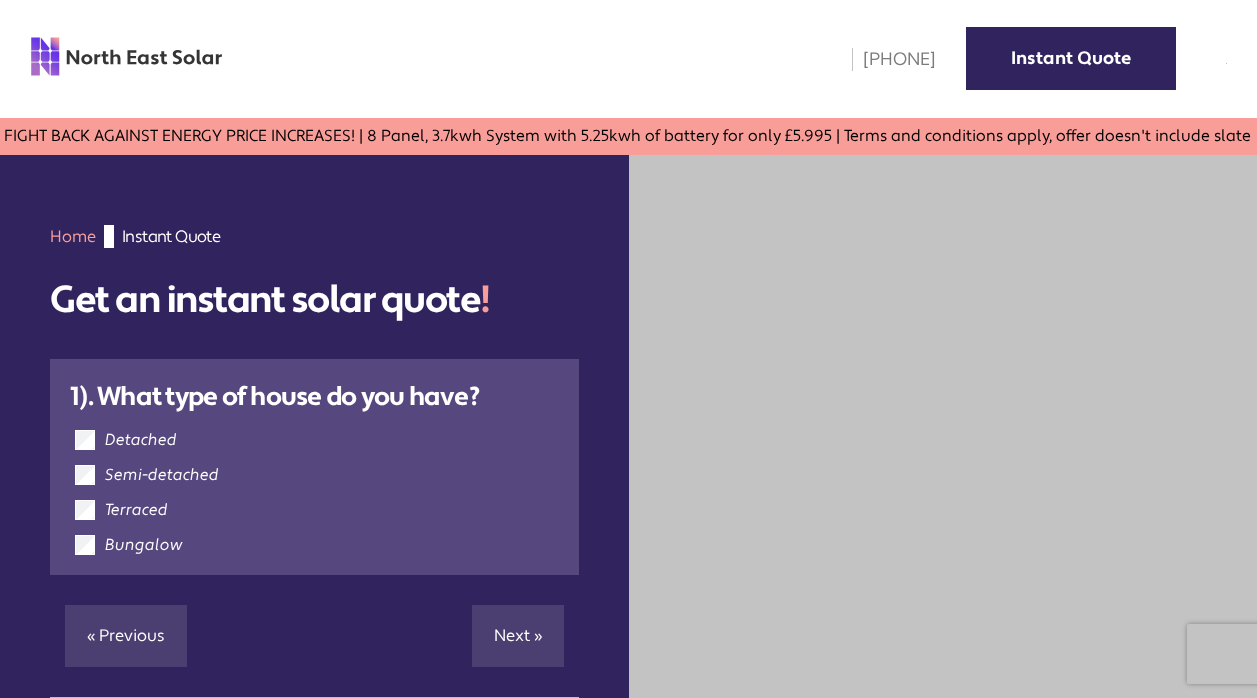 scroll, scrollTop: 0, scrollLeft: 0, axis: both 